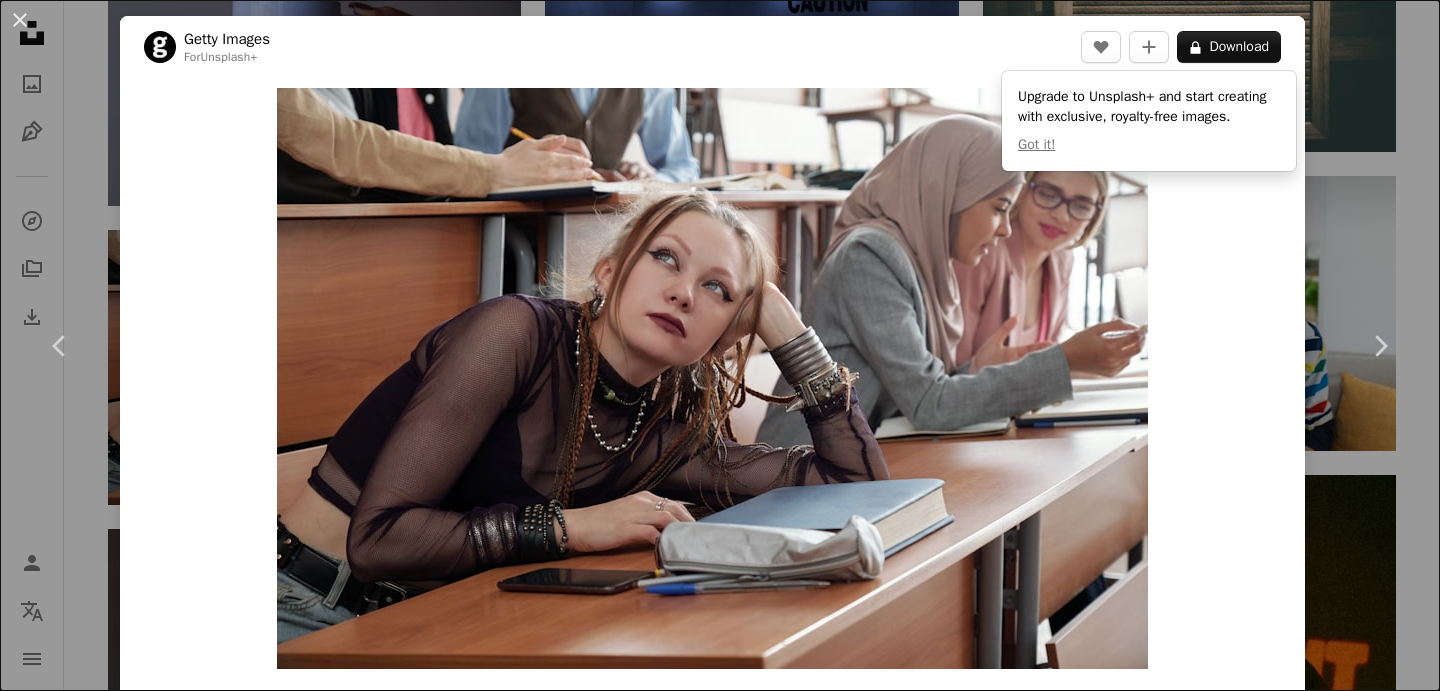 scroll, scrollTop: 1202, scrollLeft: 0, axis: vertical 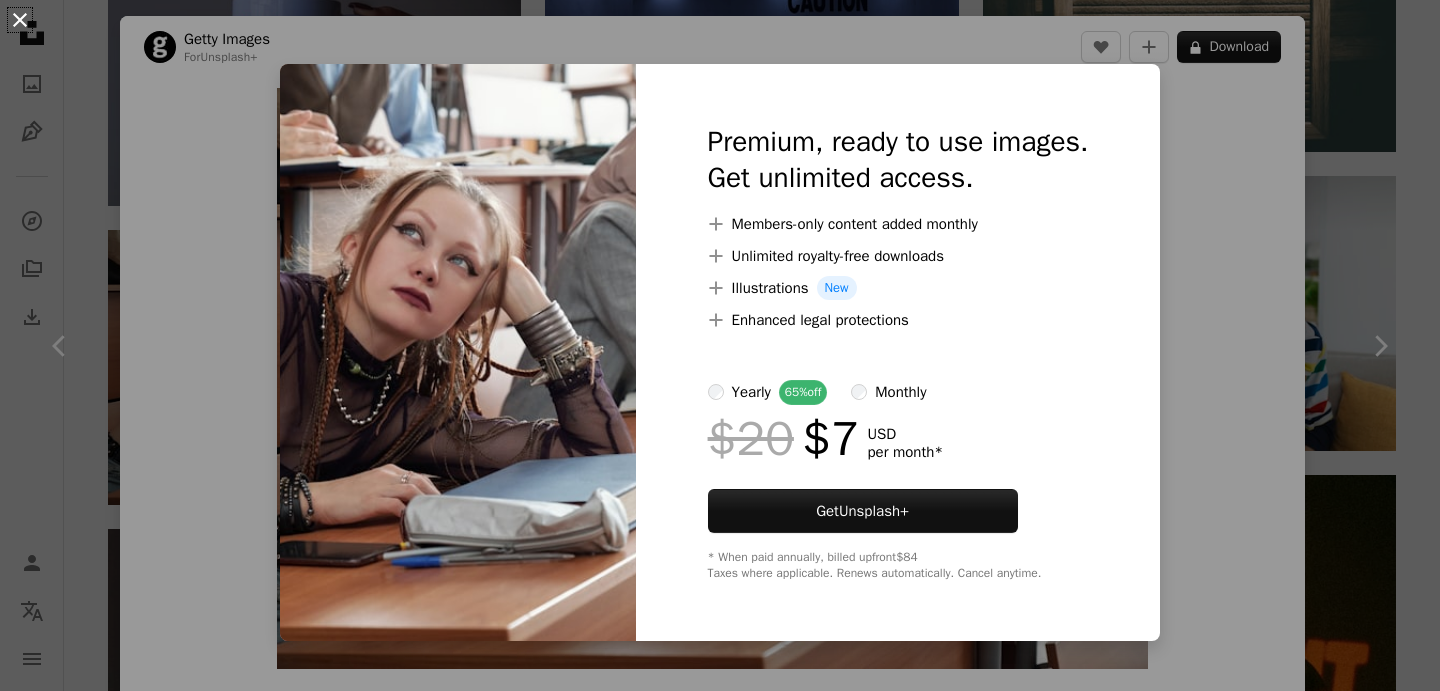 click on "An X shape" at bounding box center [20, 20] 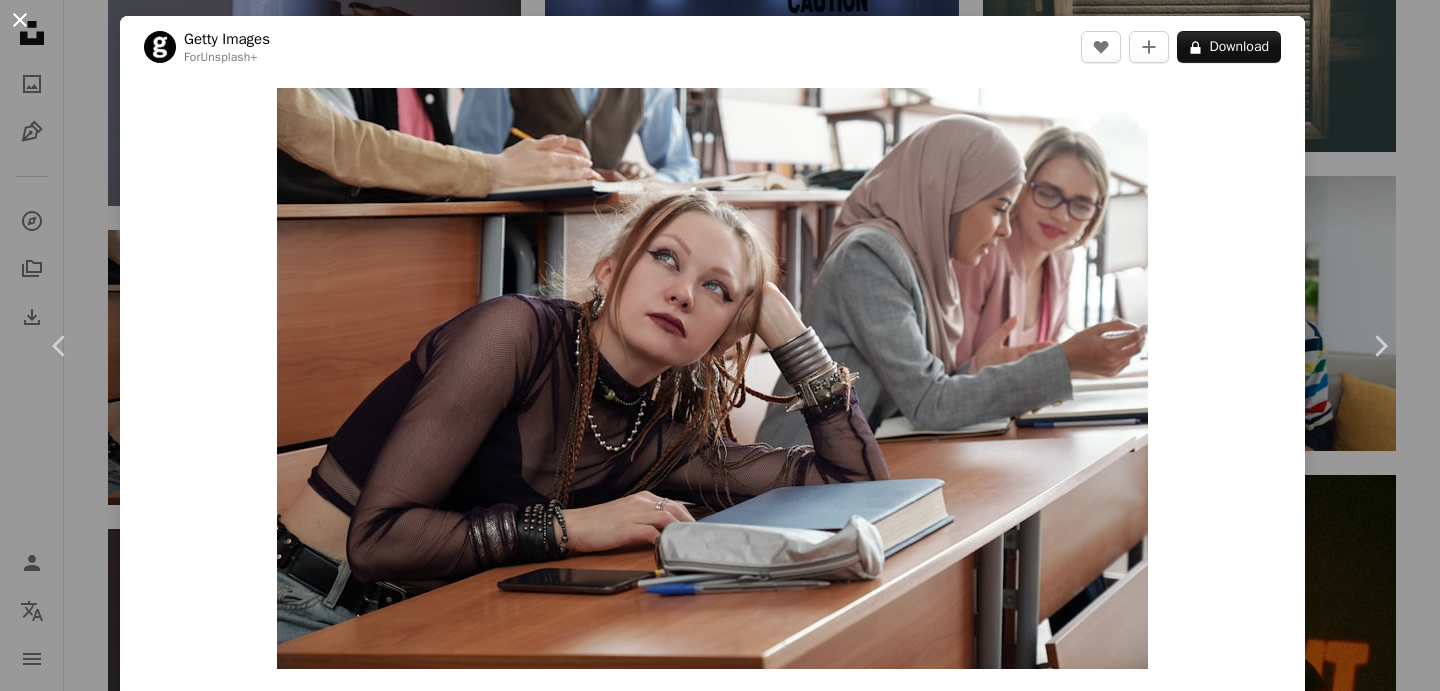 click on "An X shape" at bounding box center (20, 20) 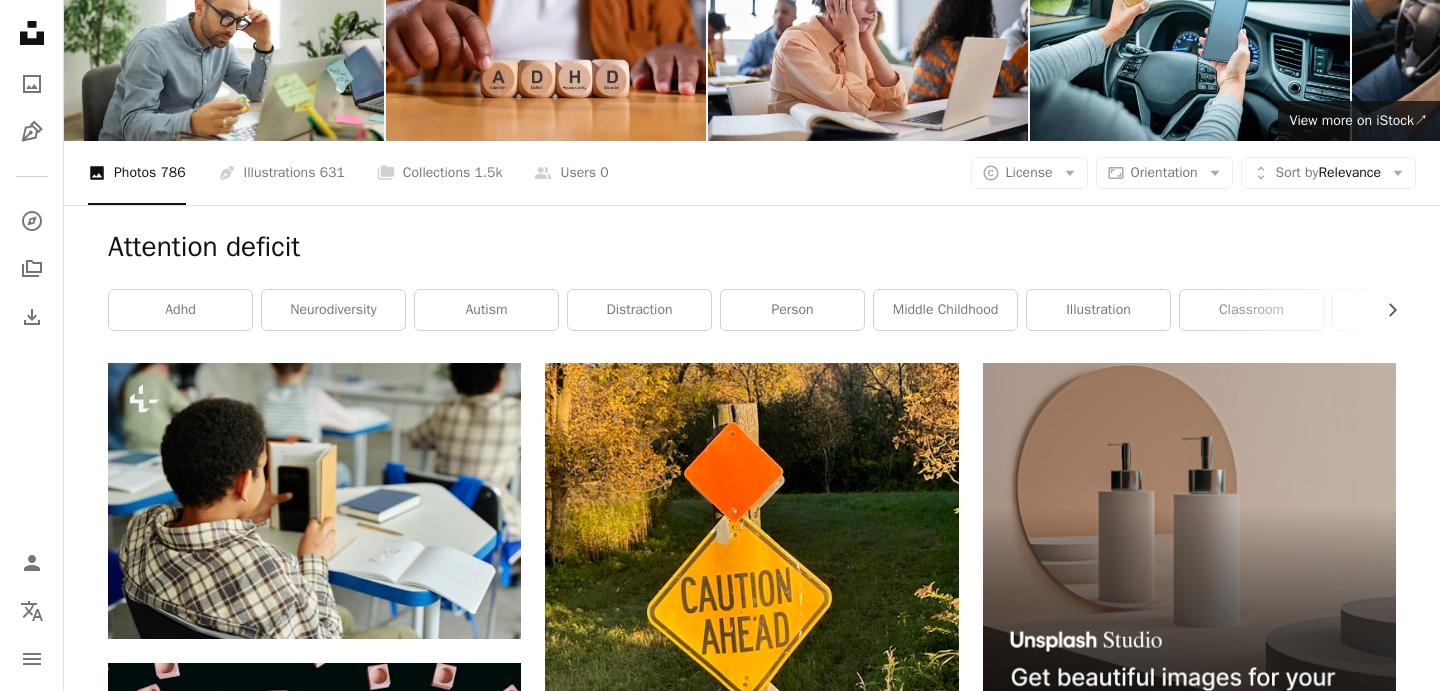 scroll, scrollTop: 0, scrollLeft: 0, axis: both 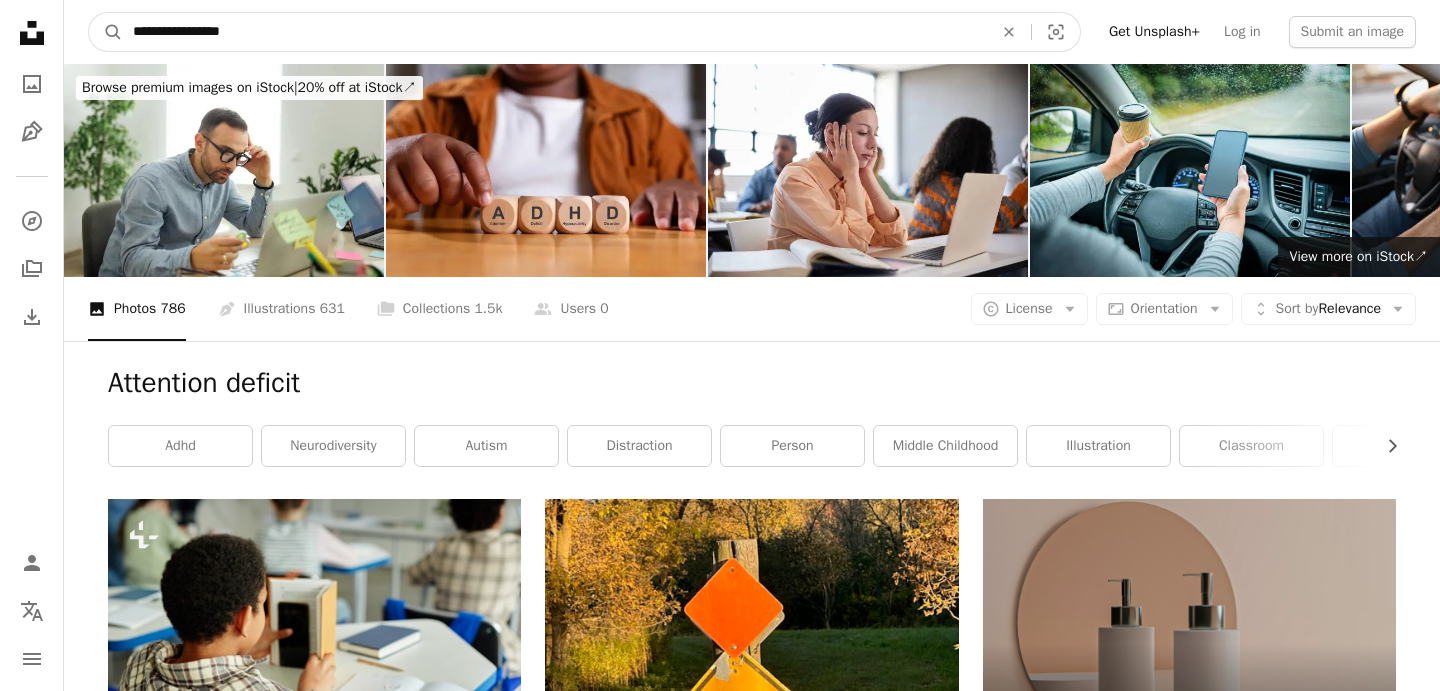 drag, startPoint x: 284, startPoint y: 33, endPoint x: 195, endPoint y: 30, distance: 89.050545 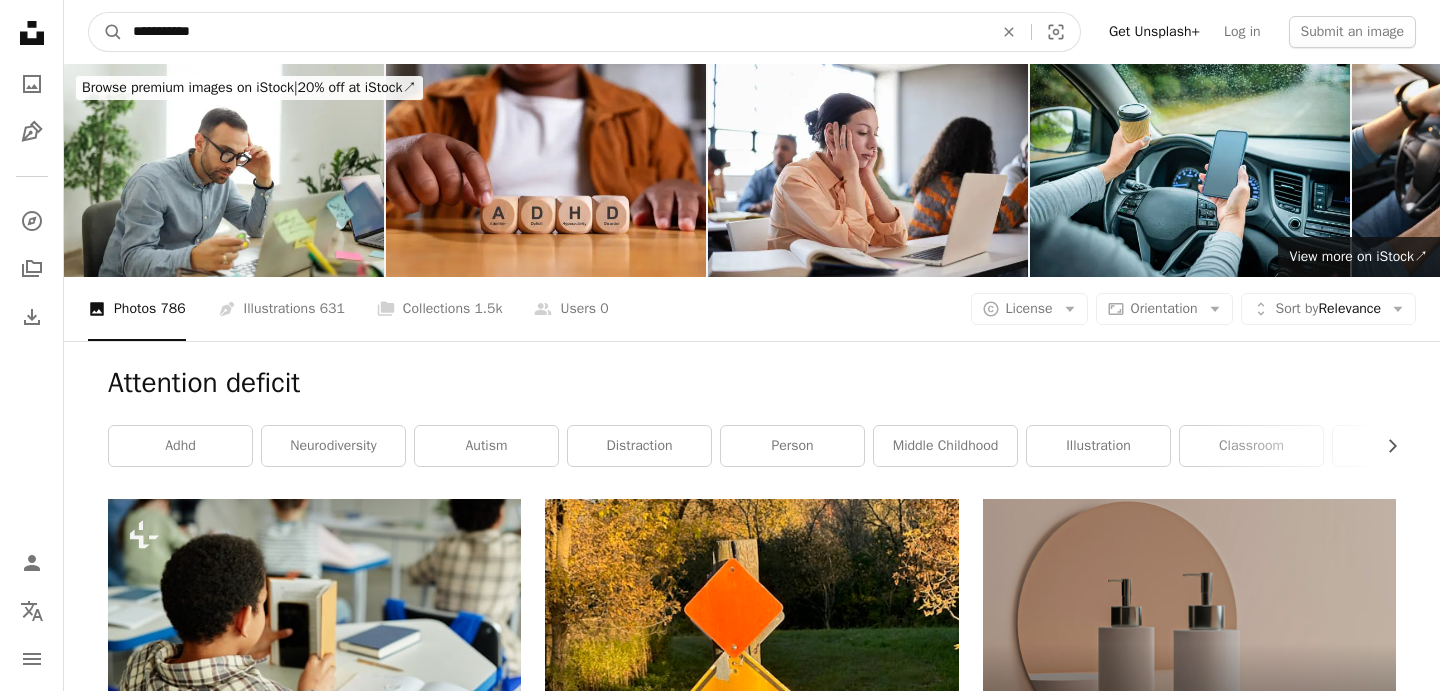 type on "**********" 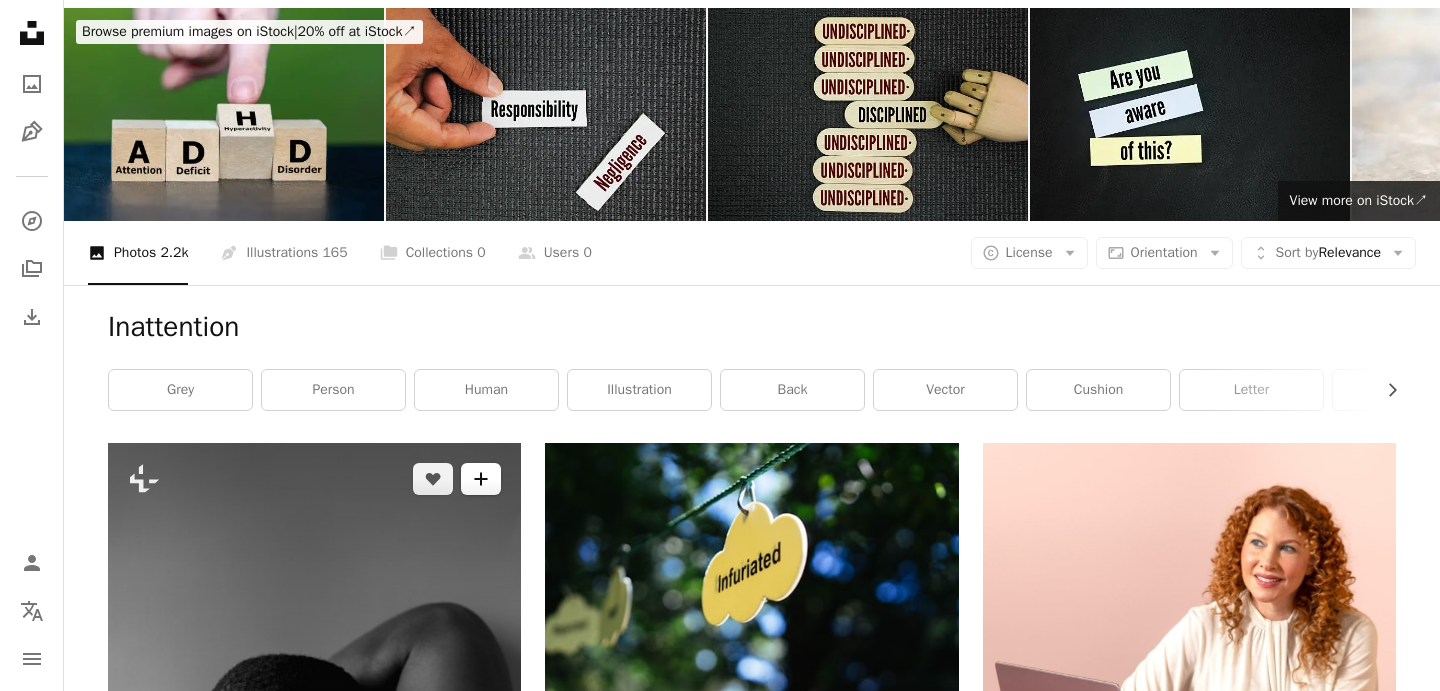 scroll, scrollTop: 0, scrollLeft: 0, axis: both 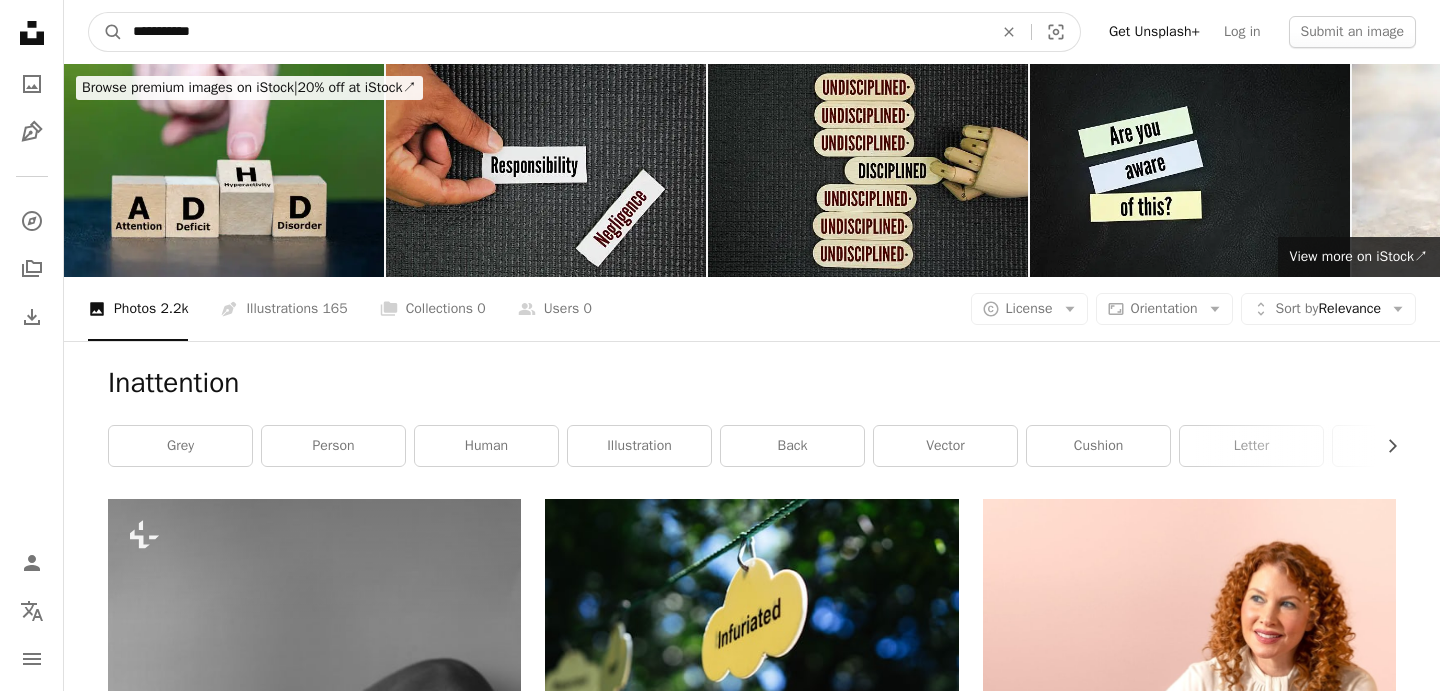 drag, startPoint x: 233, startPoint y: 33, endPoint x: 117, endPoint y: 33, distance: 116 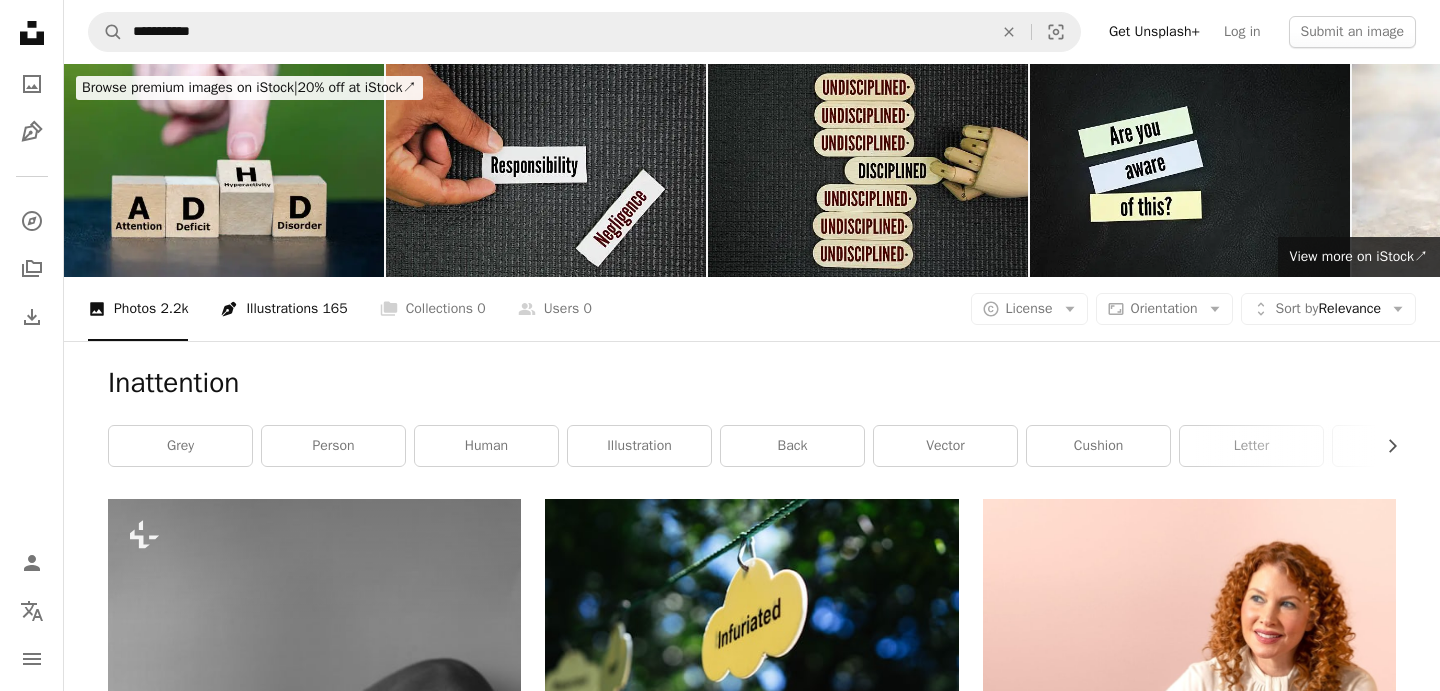 click on "Pen Tool Illustrations   165" at bounding box center [283, 309] 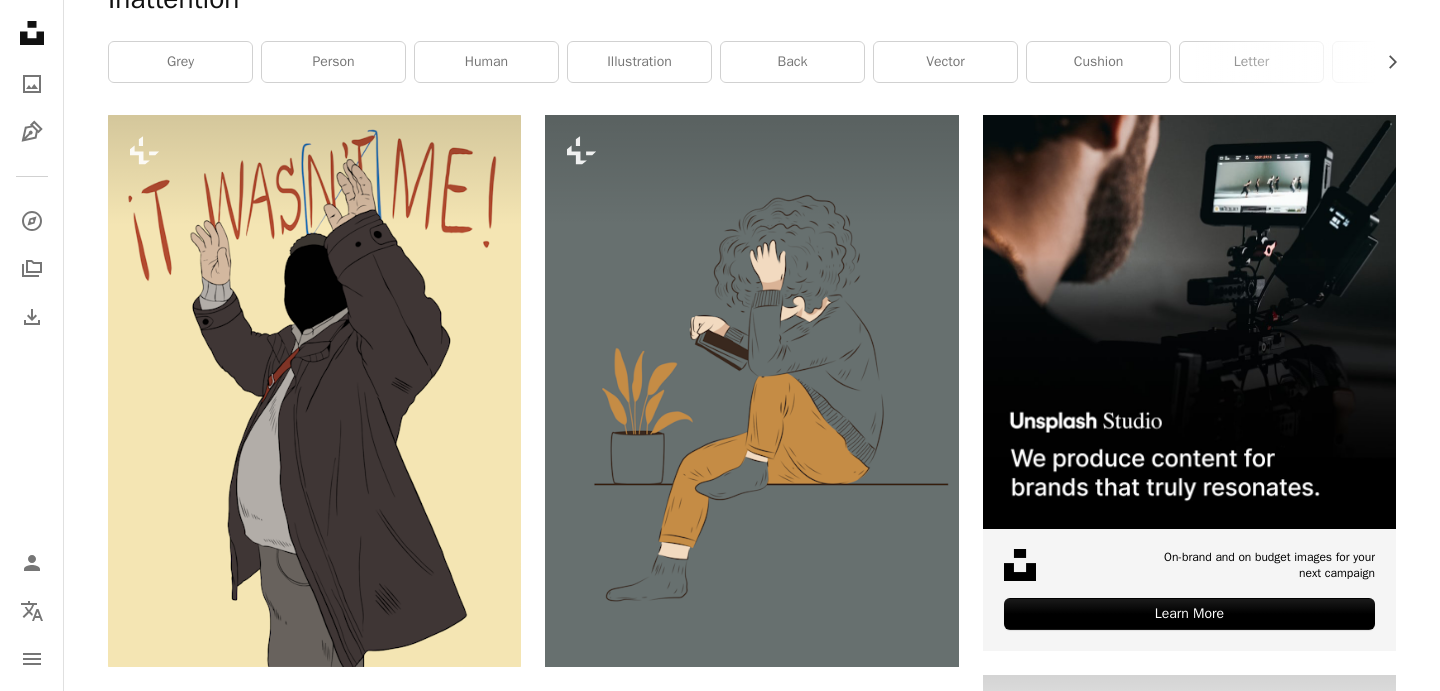scroll, scrollTop: 0, scrollLeft: 0, axis: both 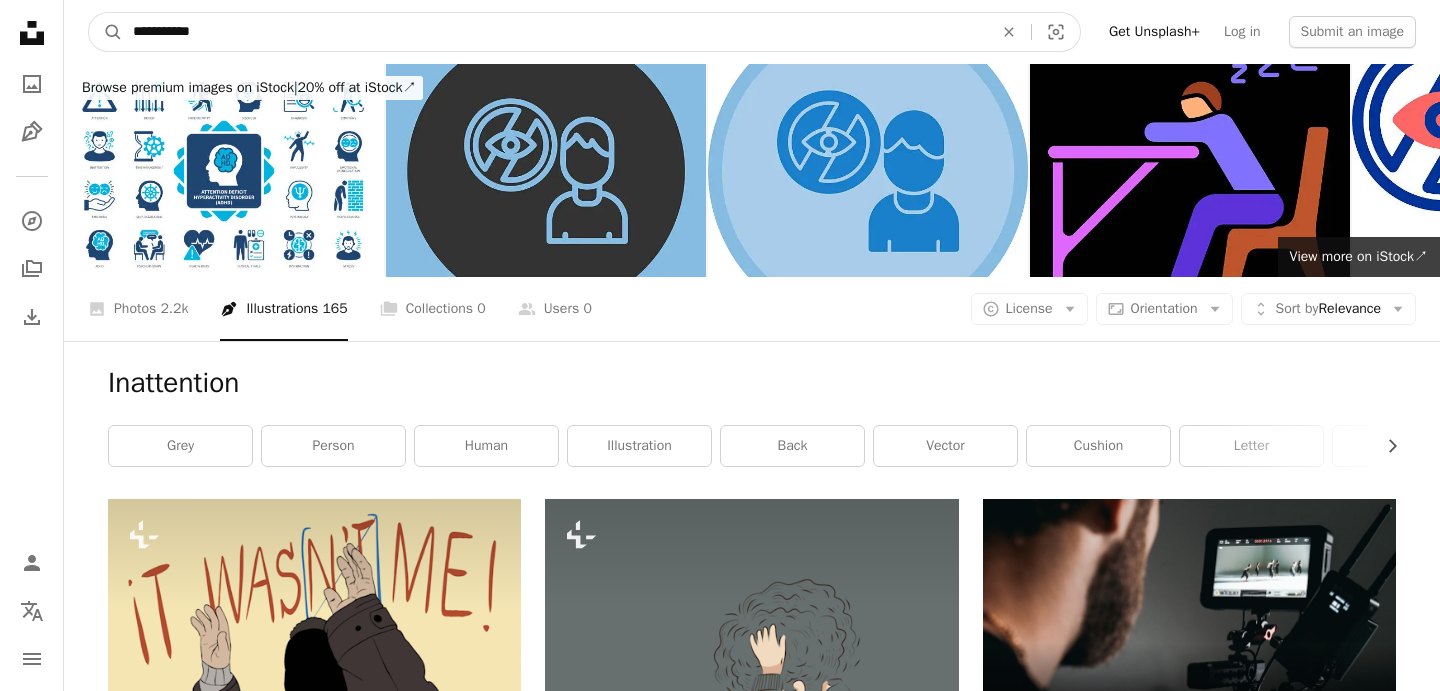 drag, startPoint x: 278, startPoint y: 27, endPoint x: 96, endPoint y: 31, distance: 182.04395 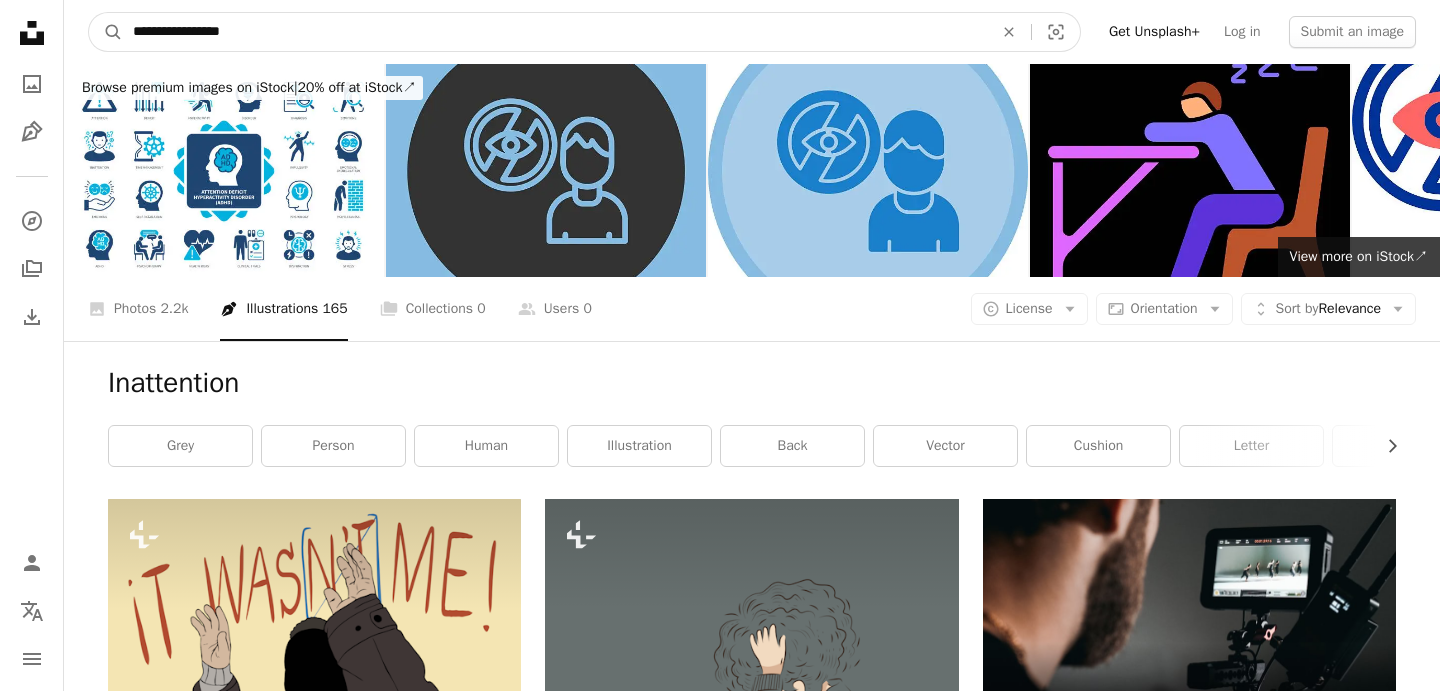 type on "**********" 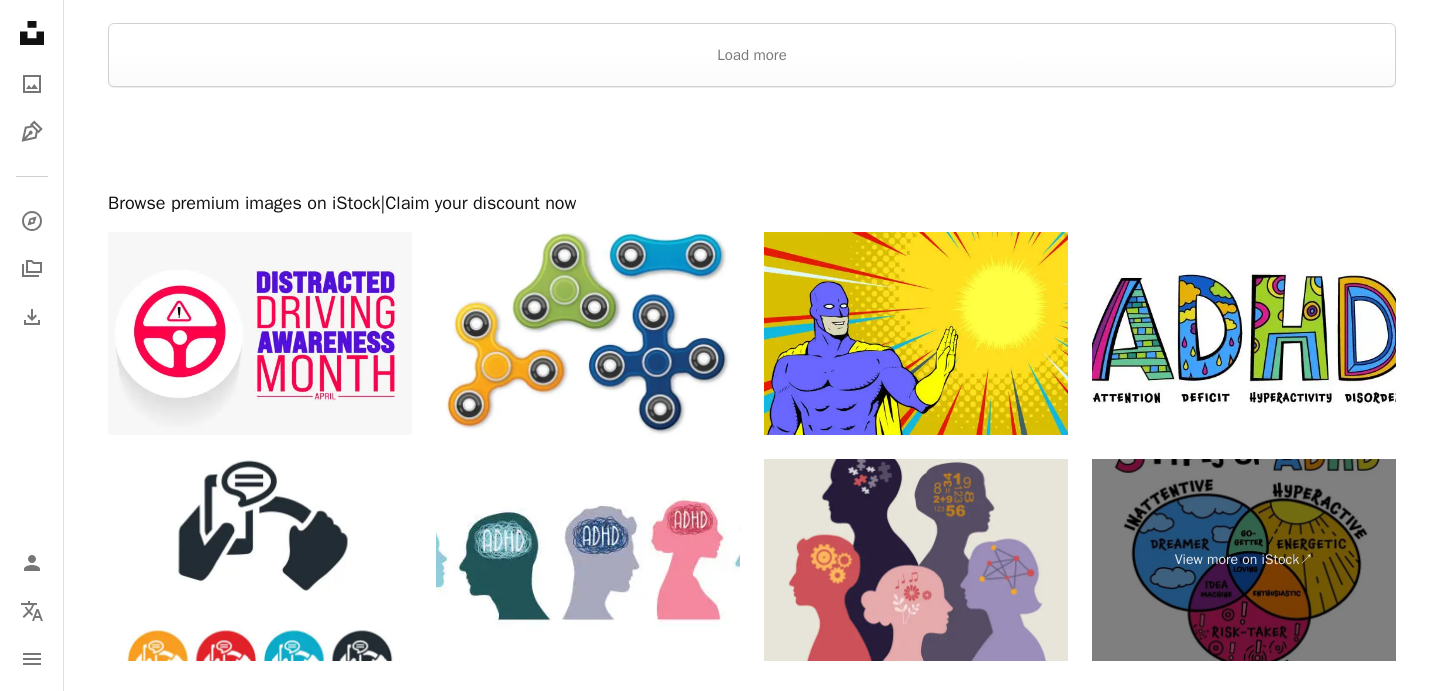 scroll, scrollTop: 3915, scrollLeft: 0, axis: vertical 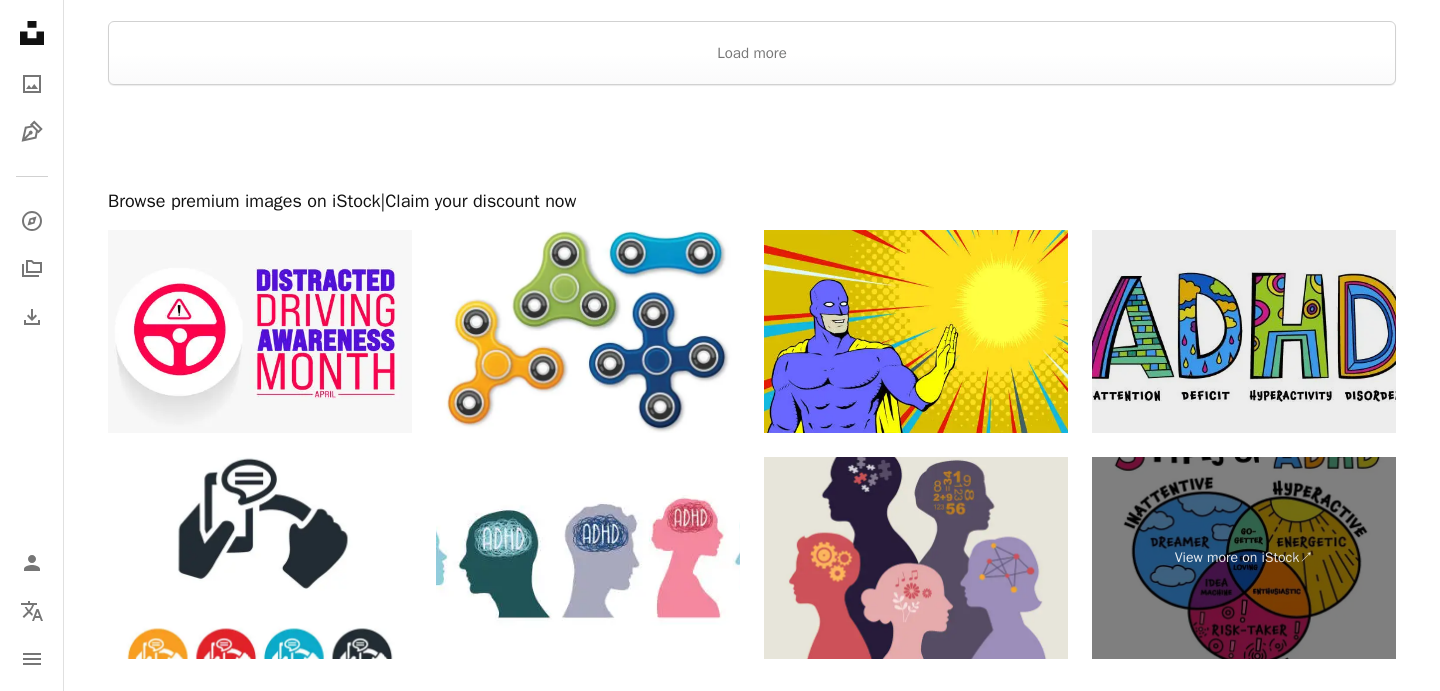 click at bounding box center (1244, 331) 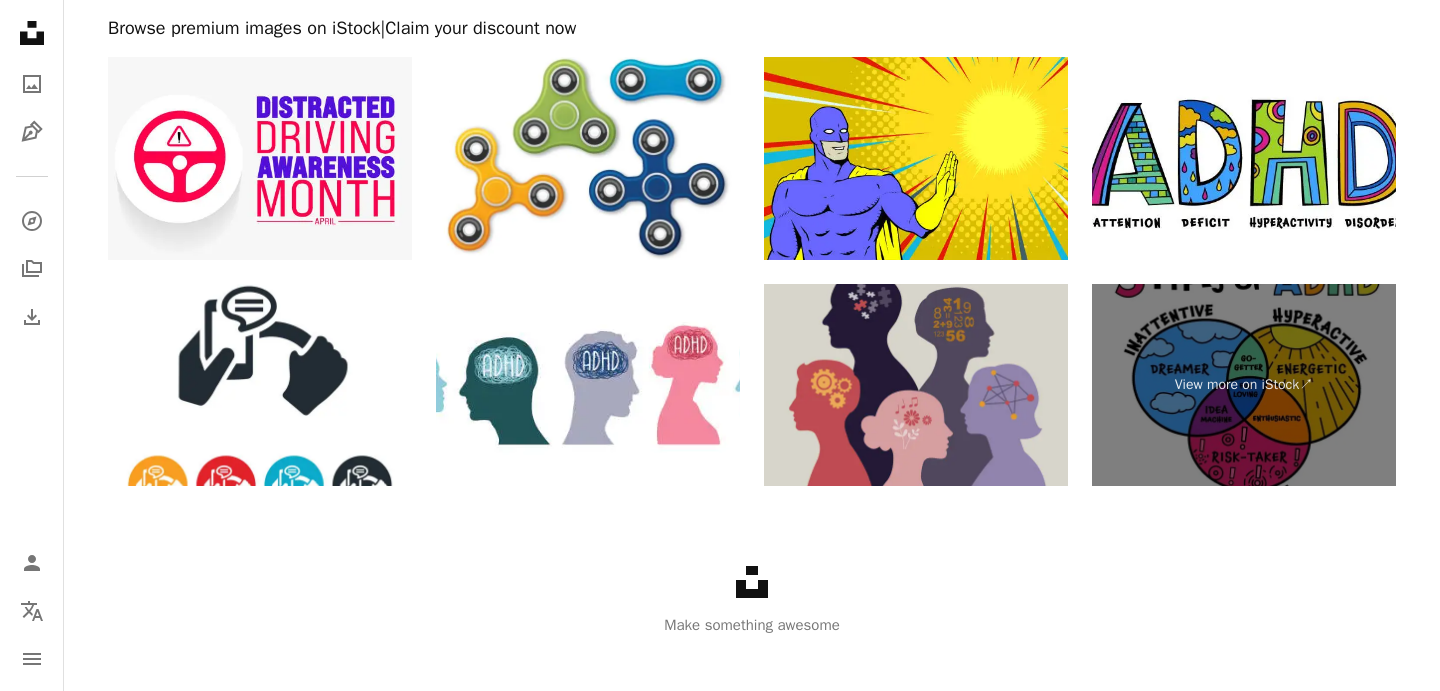 scroll, scrollTop: 4114, scrollLeft: 0, axis: vertical 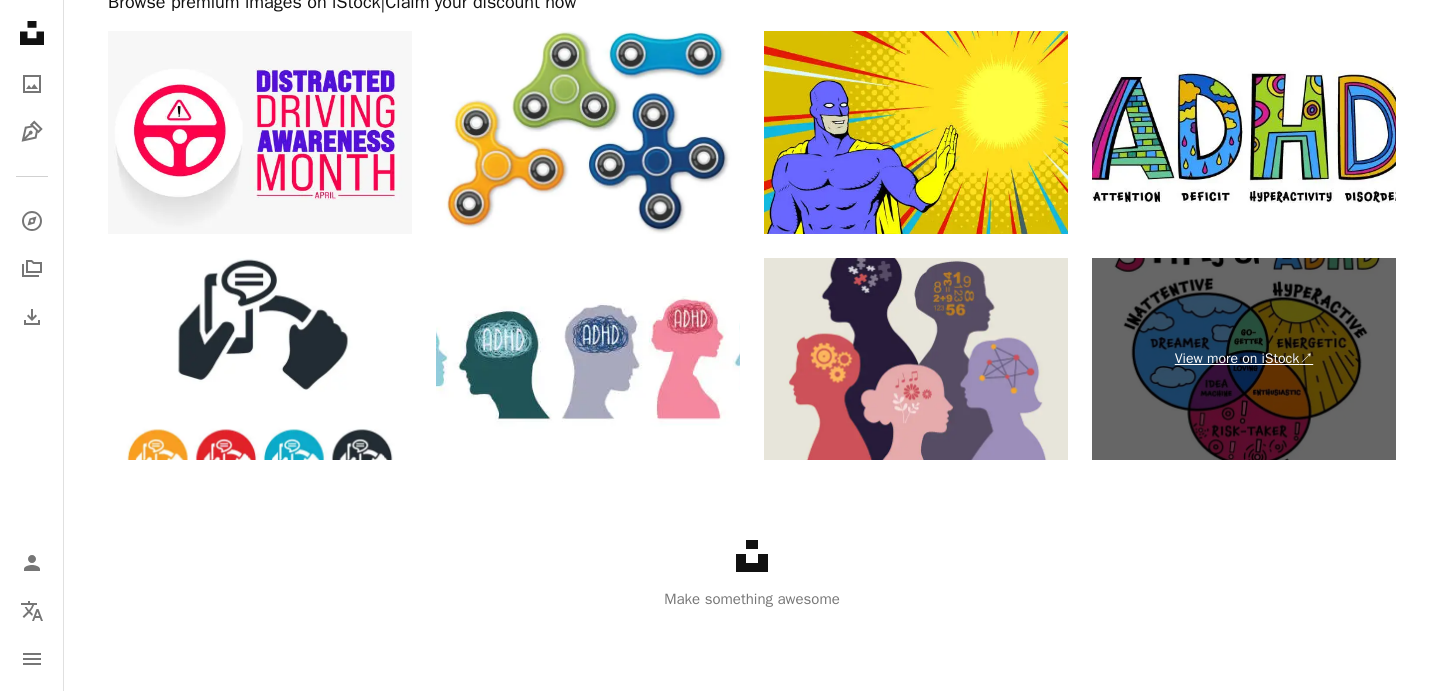 click on "View more on iStock  ↗" at bounding box center (1244, 359) 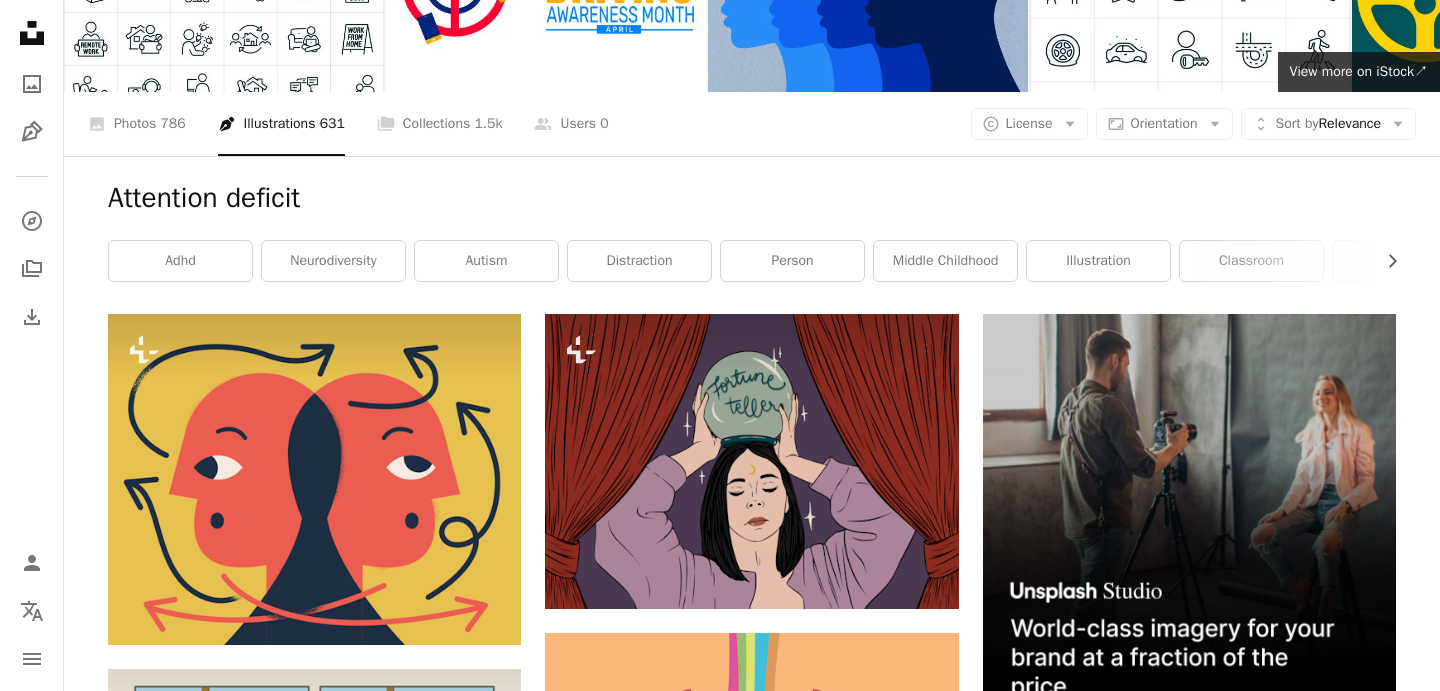 scroll, scrollTop: 0, scrollLeft: 0, axis: both 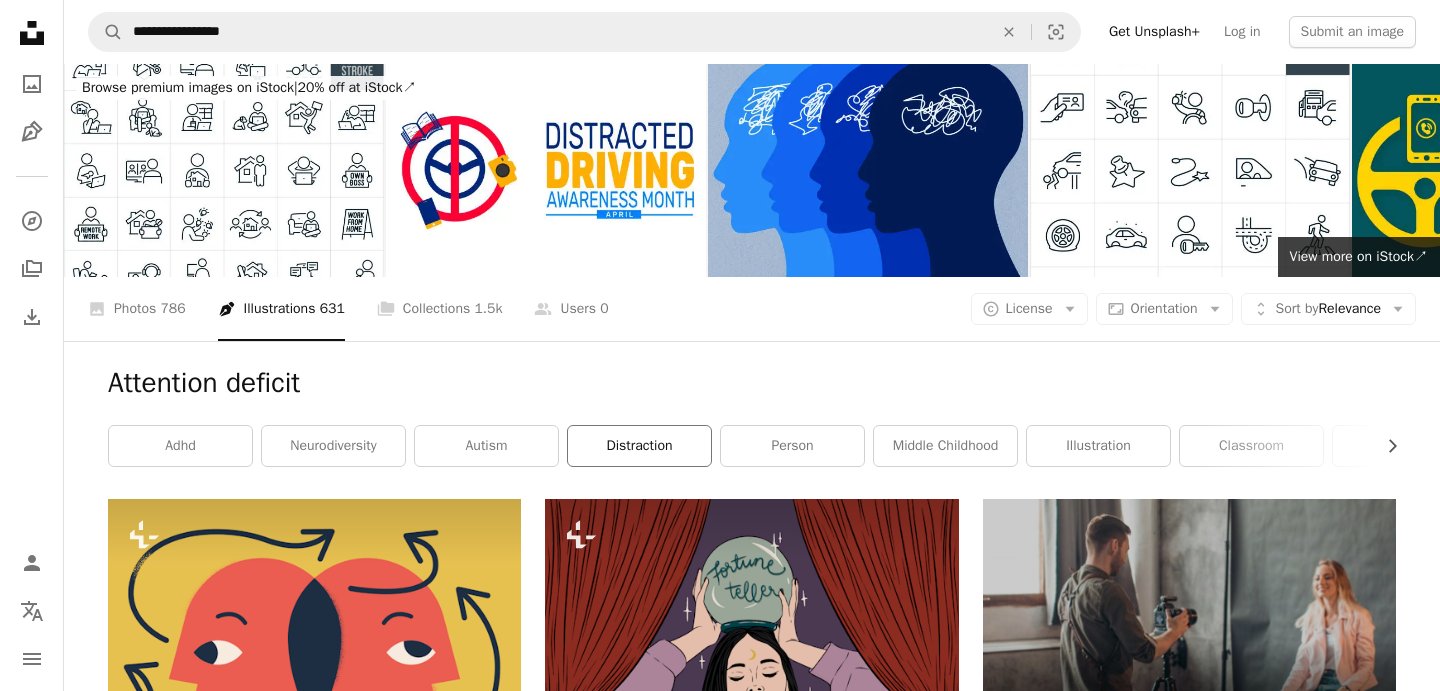 click on "distraction" at bounding box center (639, 446) 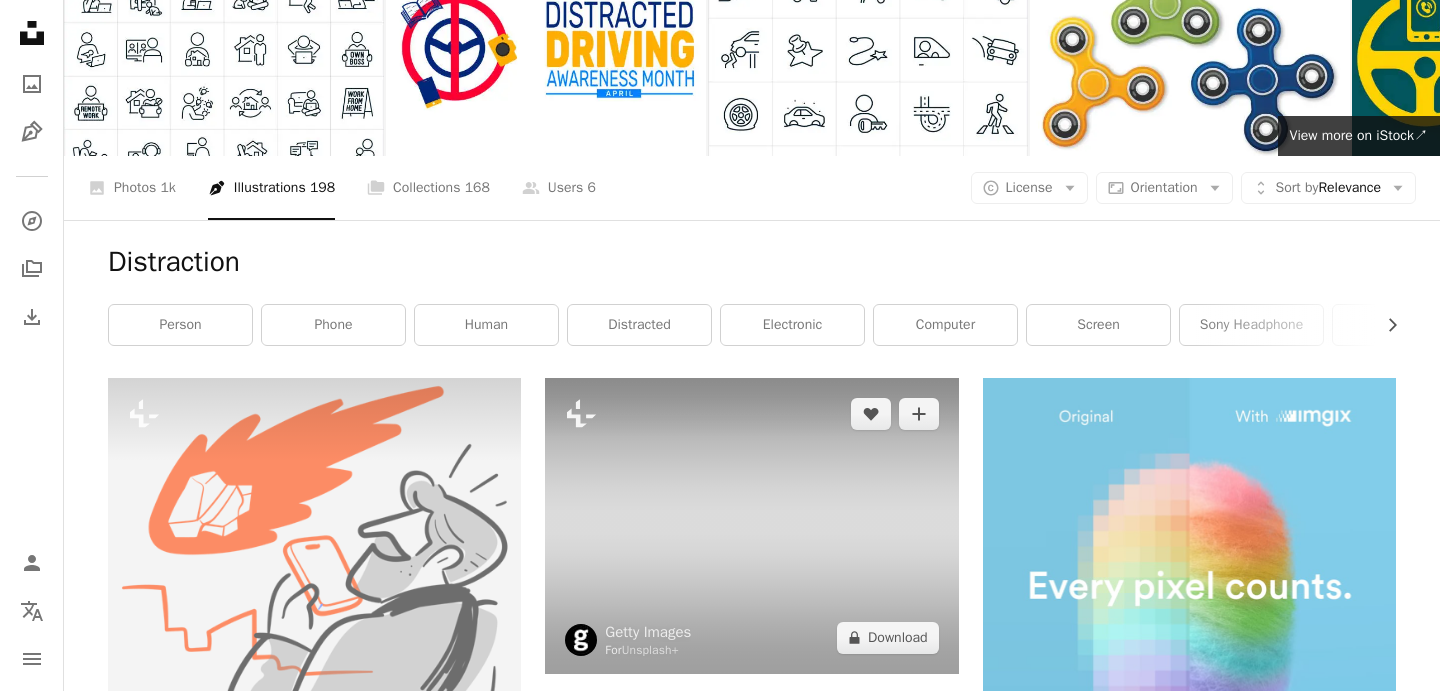 scroll, scrollTop: 0, scrollLeft: 0, axis: both 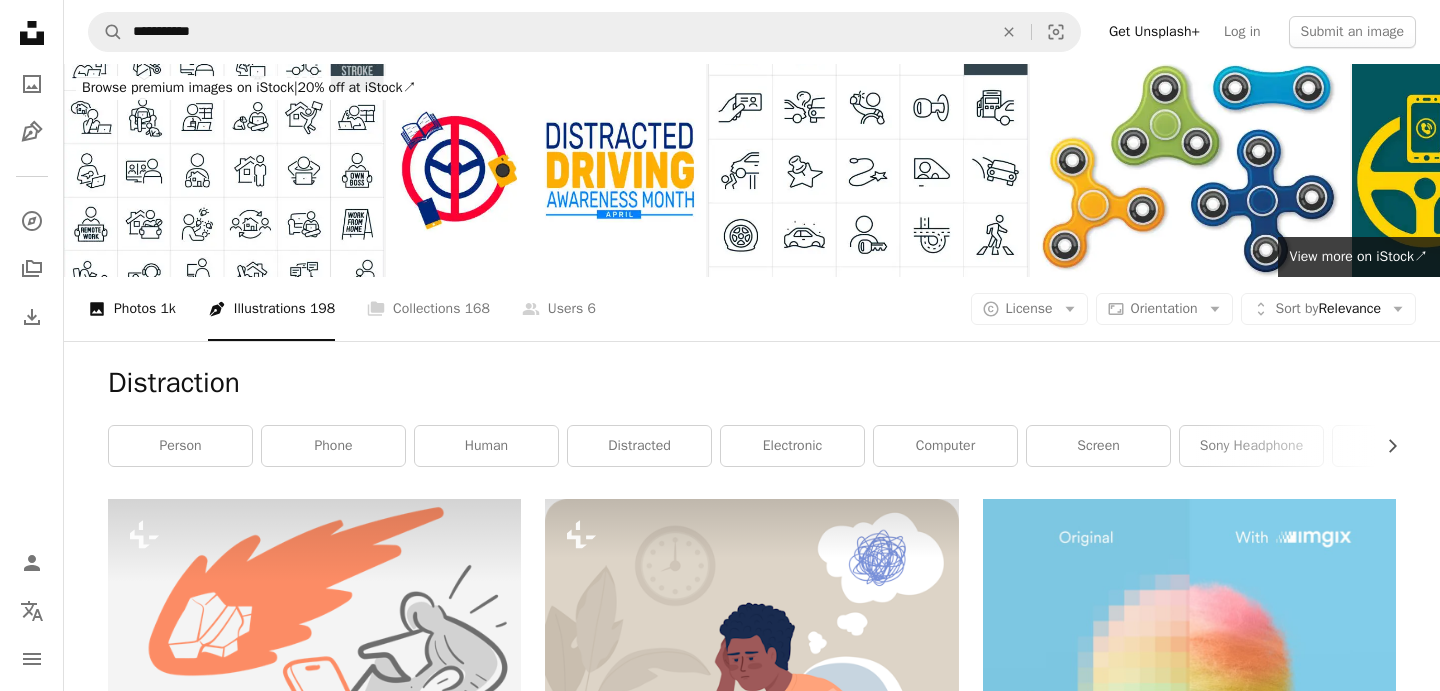 click on "A photo Photos   1k" at bounding box center [132, 309] 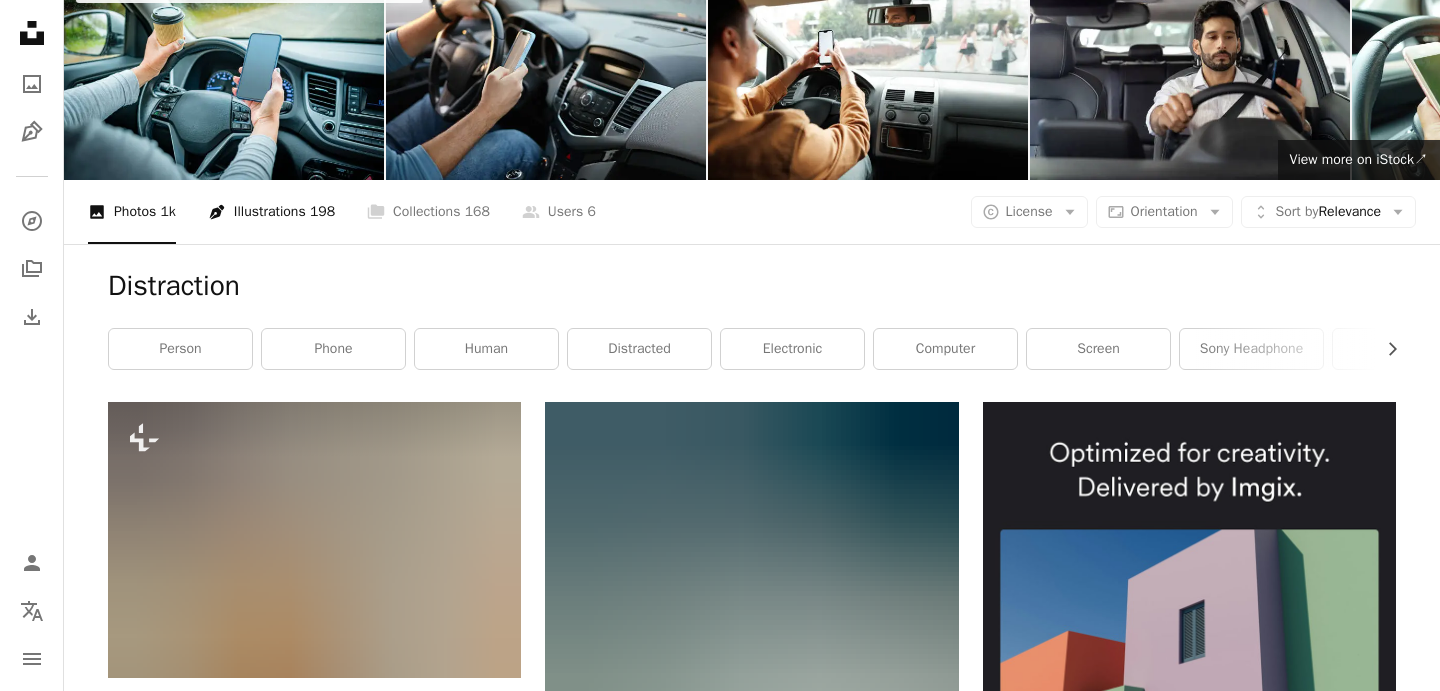 scroll, scrollTop: 0, scrollLeft: 0, axis: both 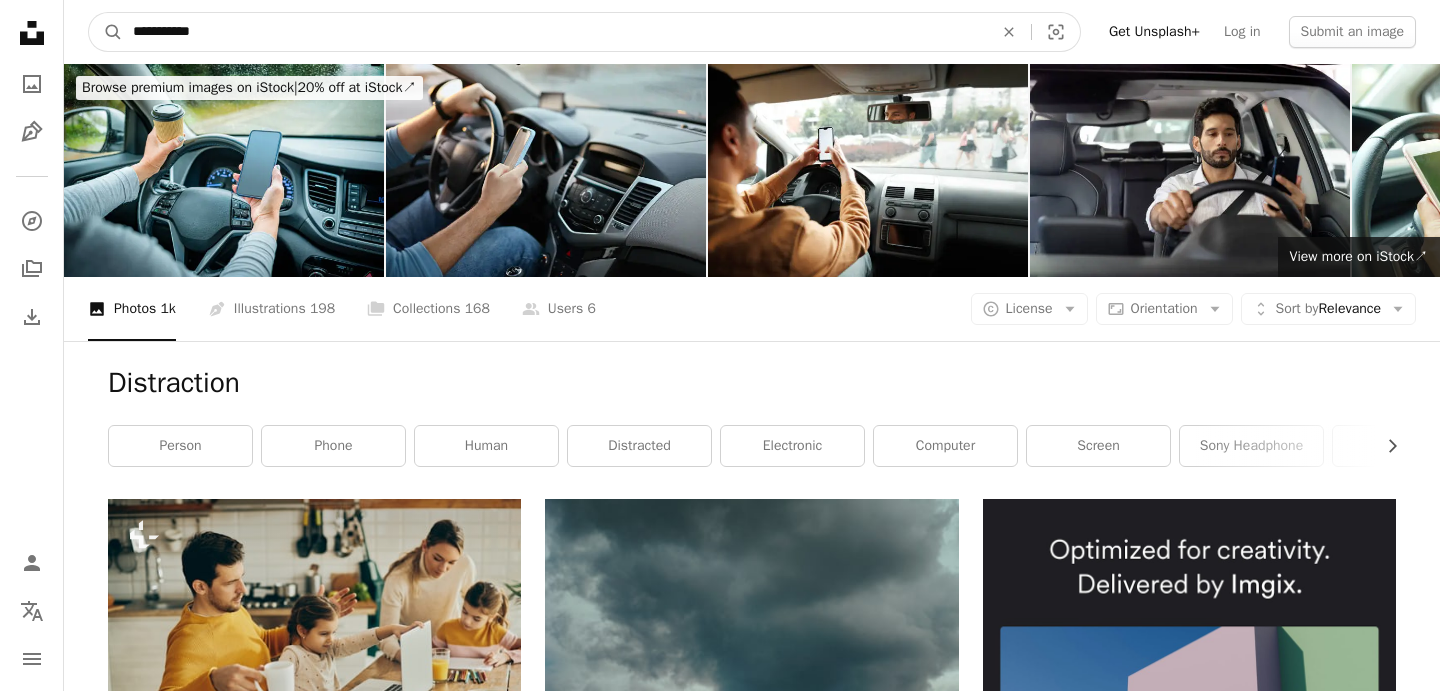 drag, startPoint x: 237, startPoint y: 42, endPoint x: 81, endPoint y: 19, distance: 157.6864 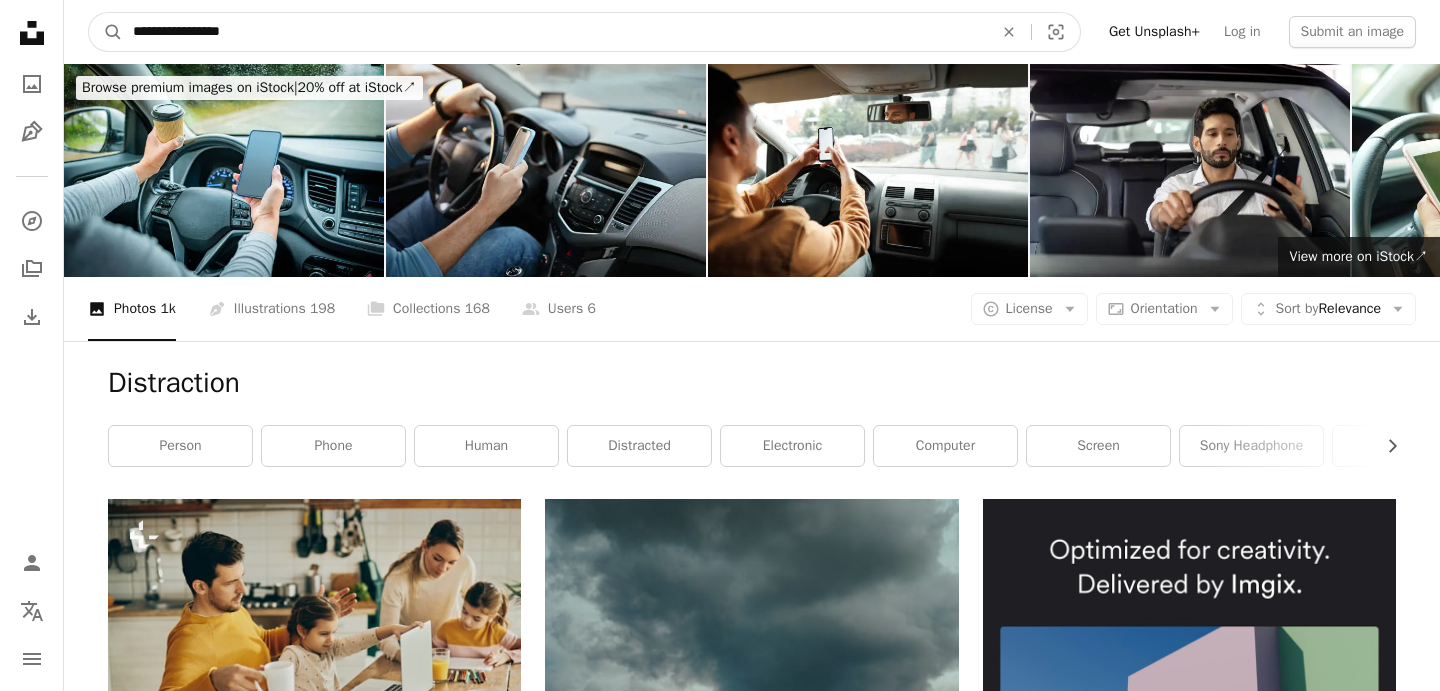 type on "**********" 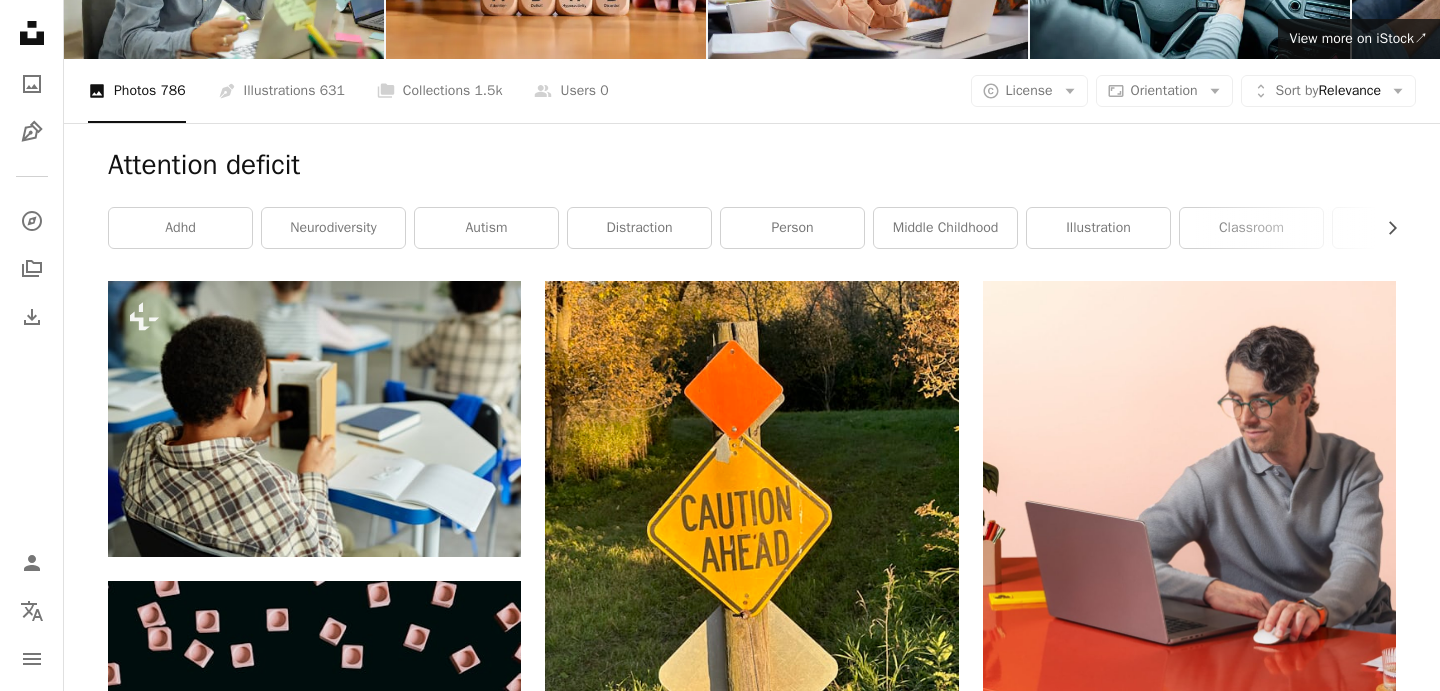 scroll, scrollTop: 215, scrollLeft: 0, axis: vertical 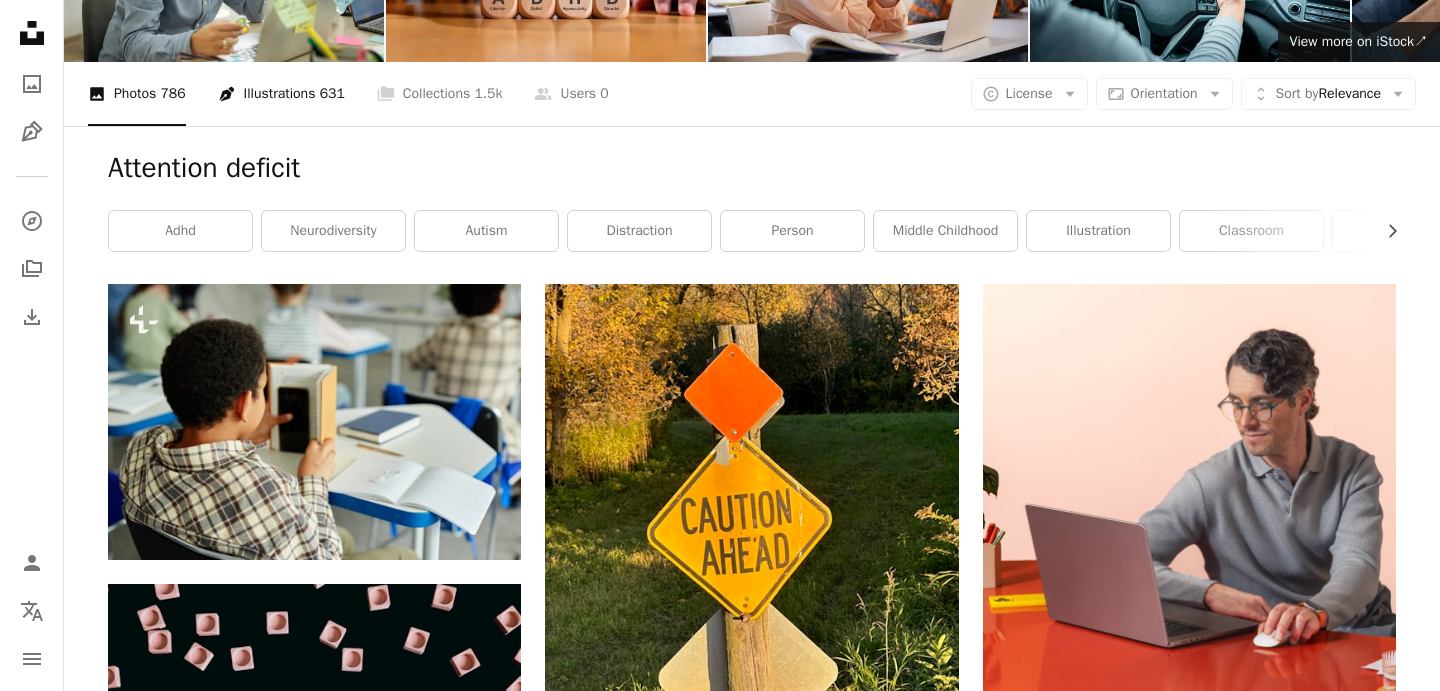 click on "Pen Tool Illustrations   631" at bounding box center (281, 94) 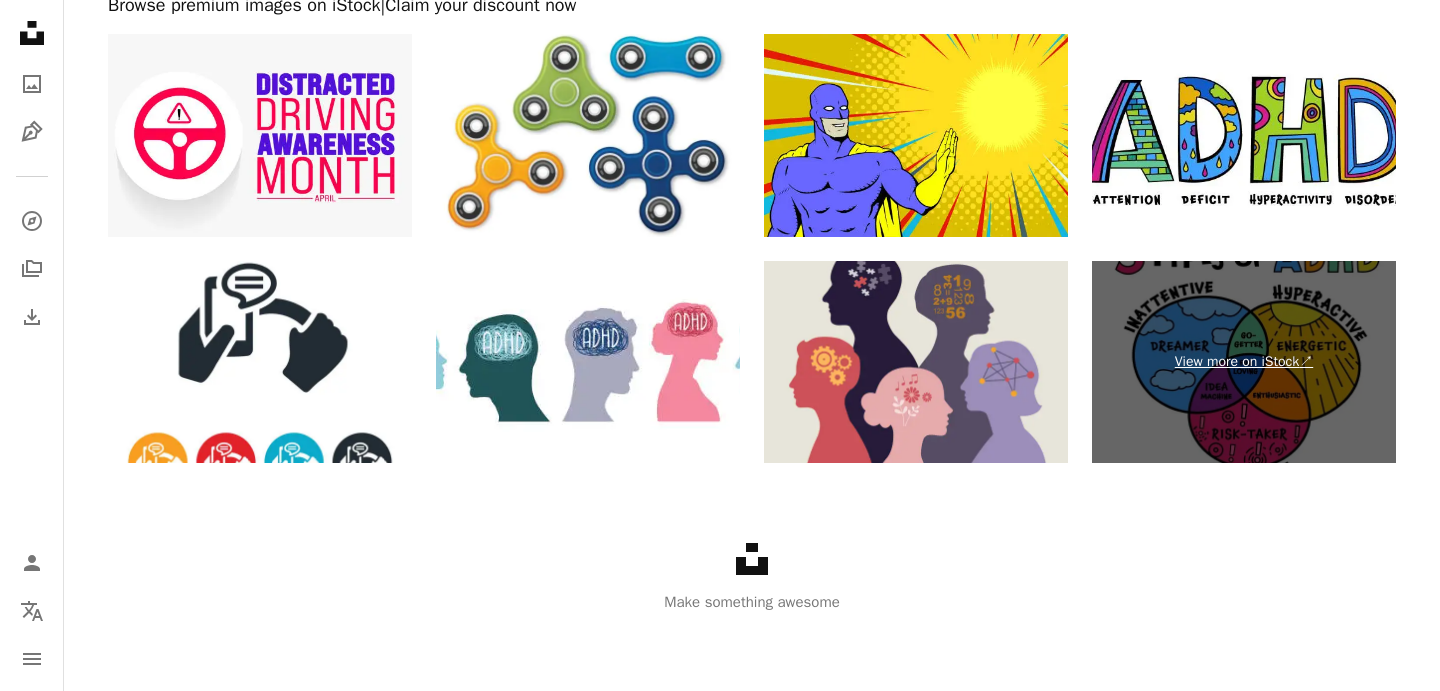scroll, scrollTop: 4108, scrollLeft: 0, axis: vertical 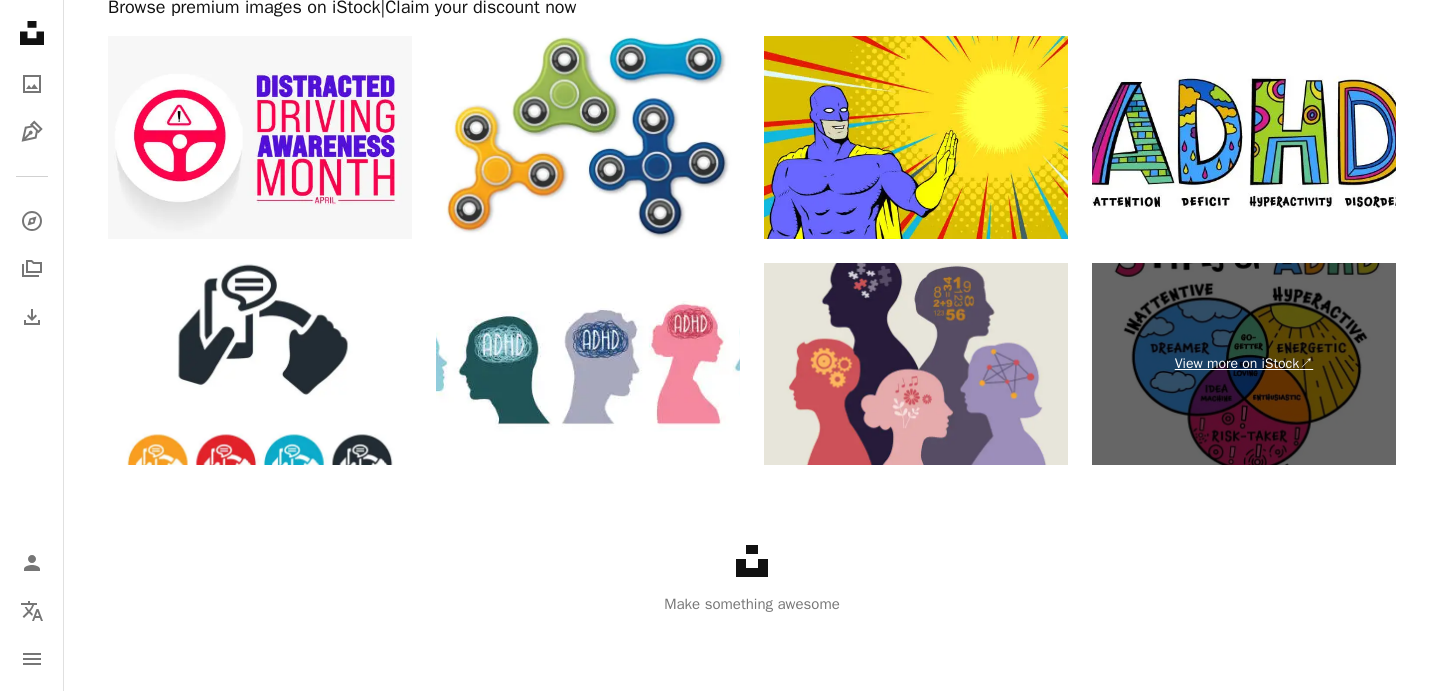 click on "View more on iStock  ↗" at bounding box center (1244, 365) 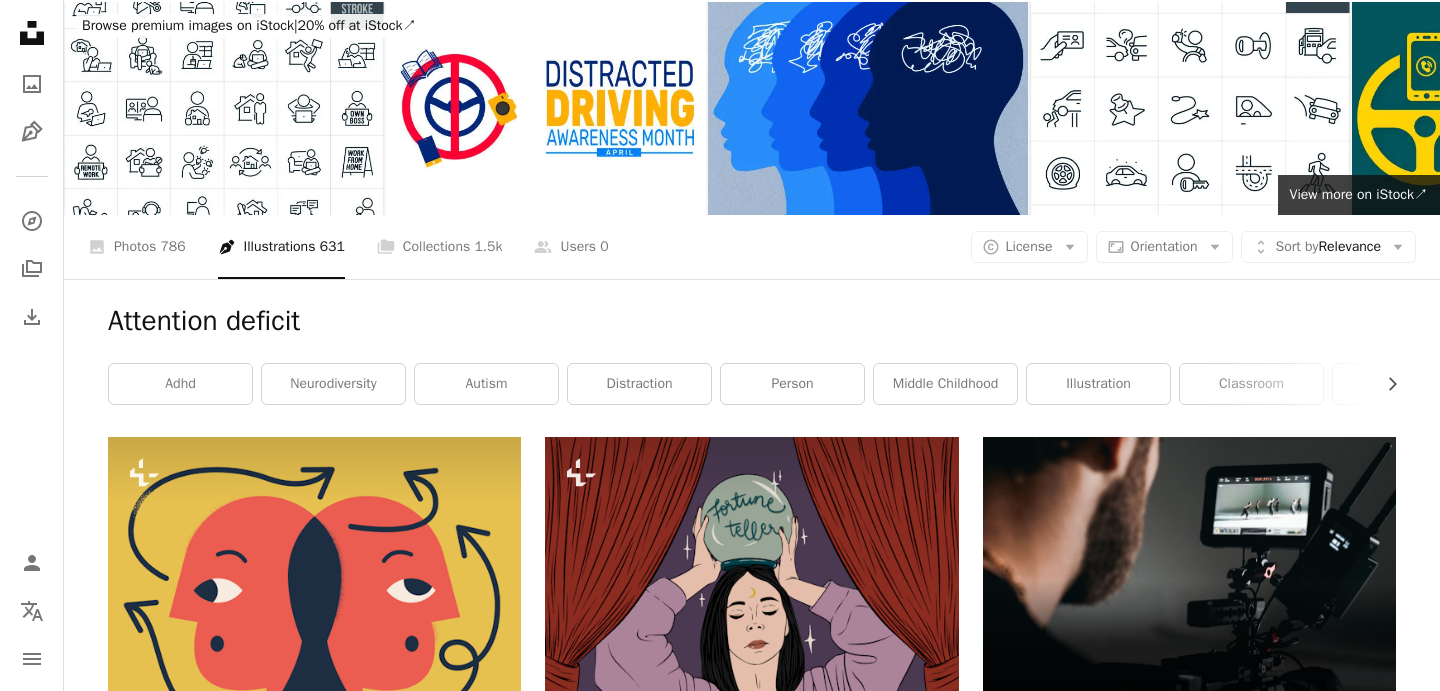 scroll, scrollTop: 0, scrollLeft: 0, axis: both 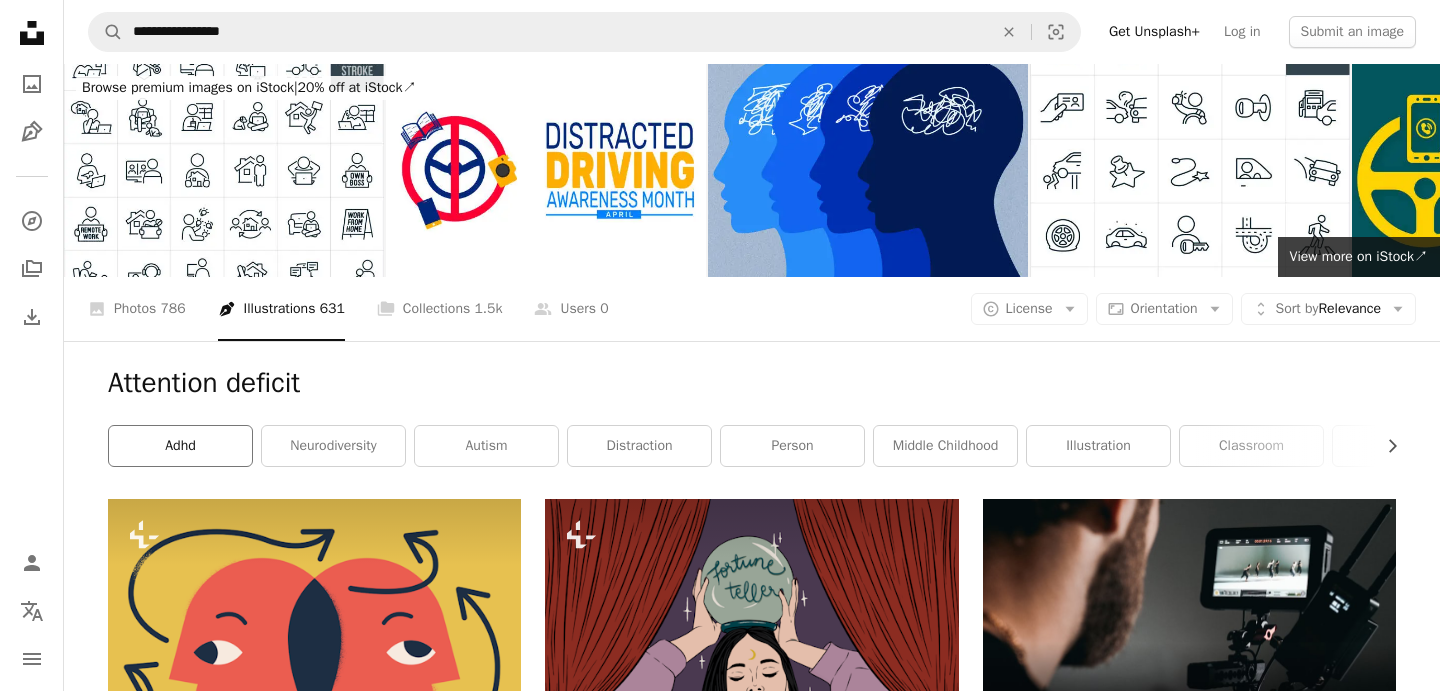 click on "adhd" at bounding box center (180, 446) 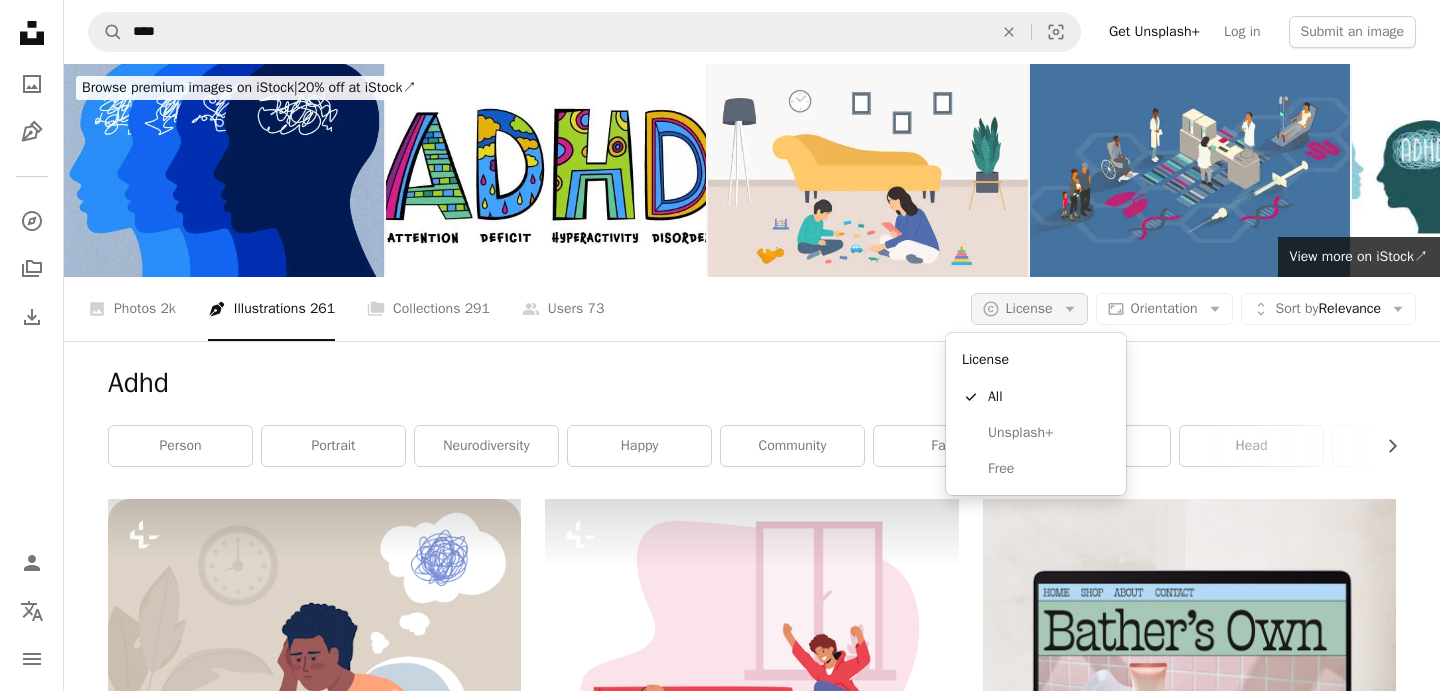 click on "Arrow down" 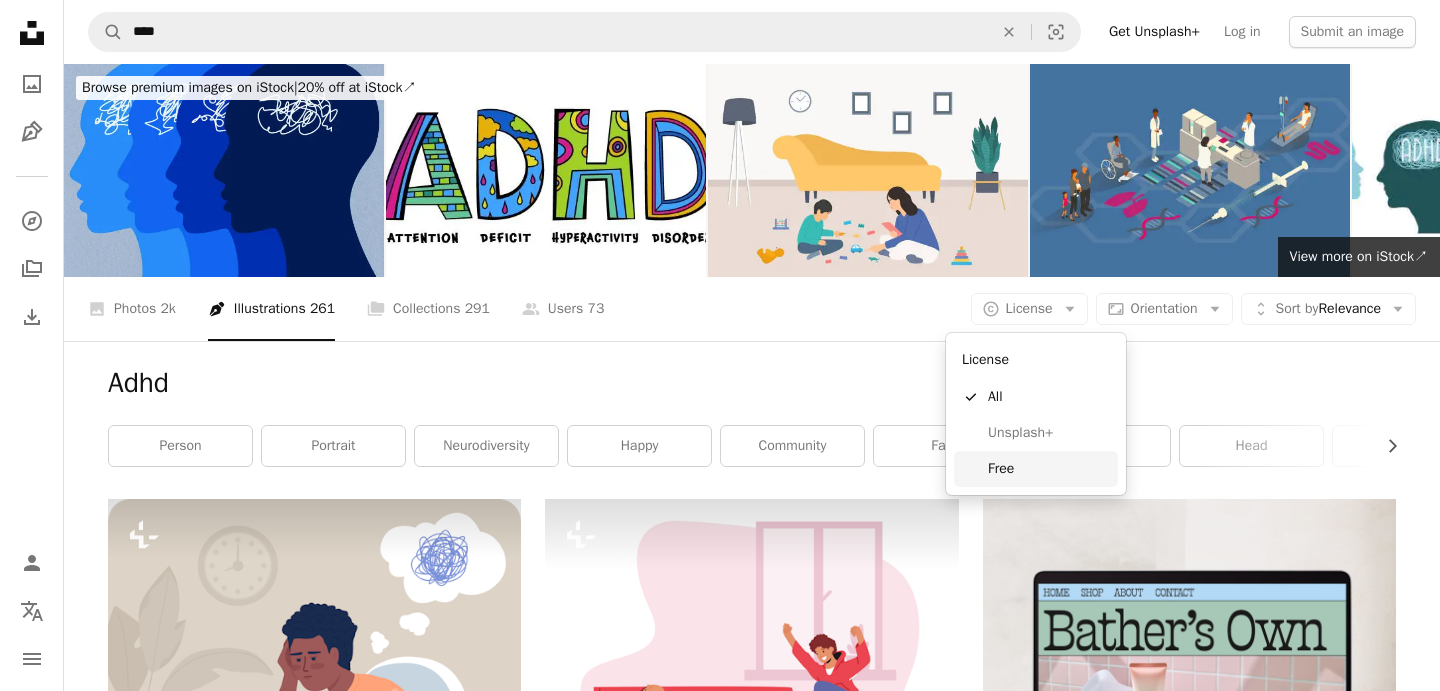 click on "Free" at bounding box center (1049, 469) 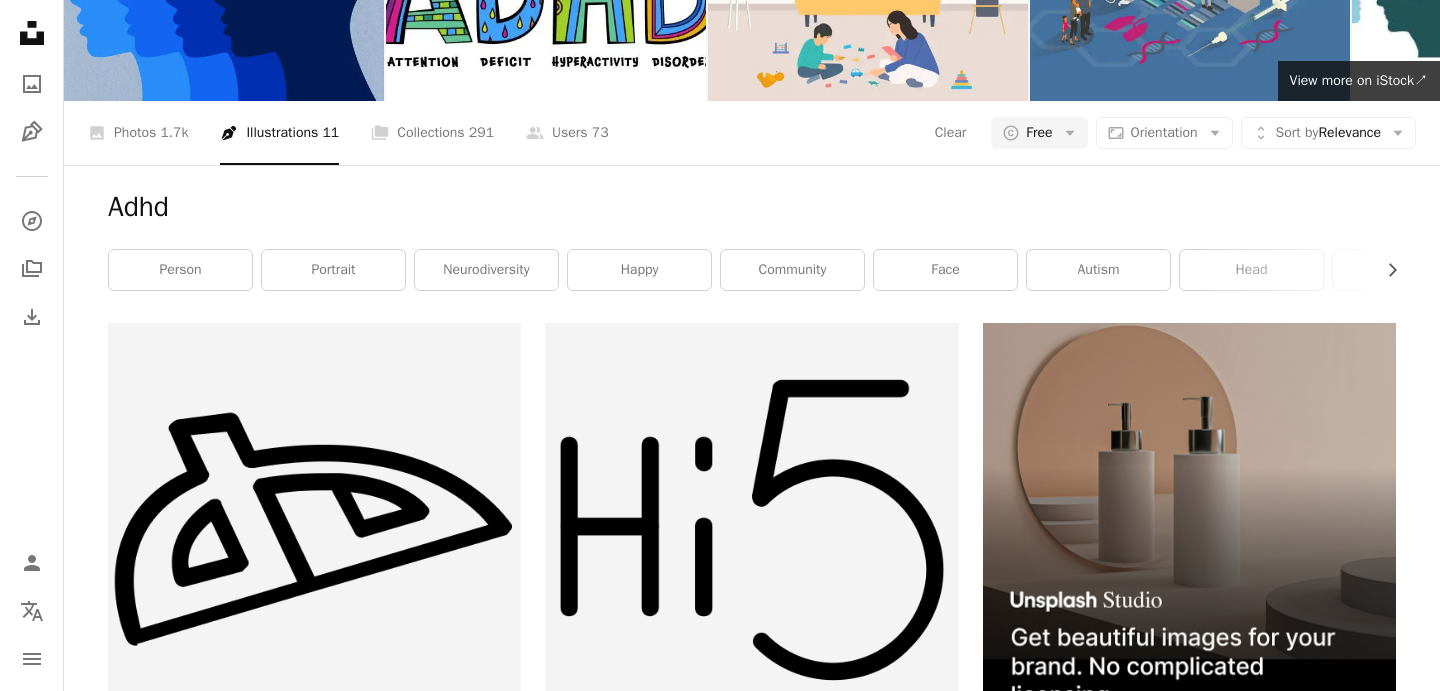 scroll, scrollTop: 126, scrollLeft: 0, axis: vertical 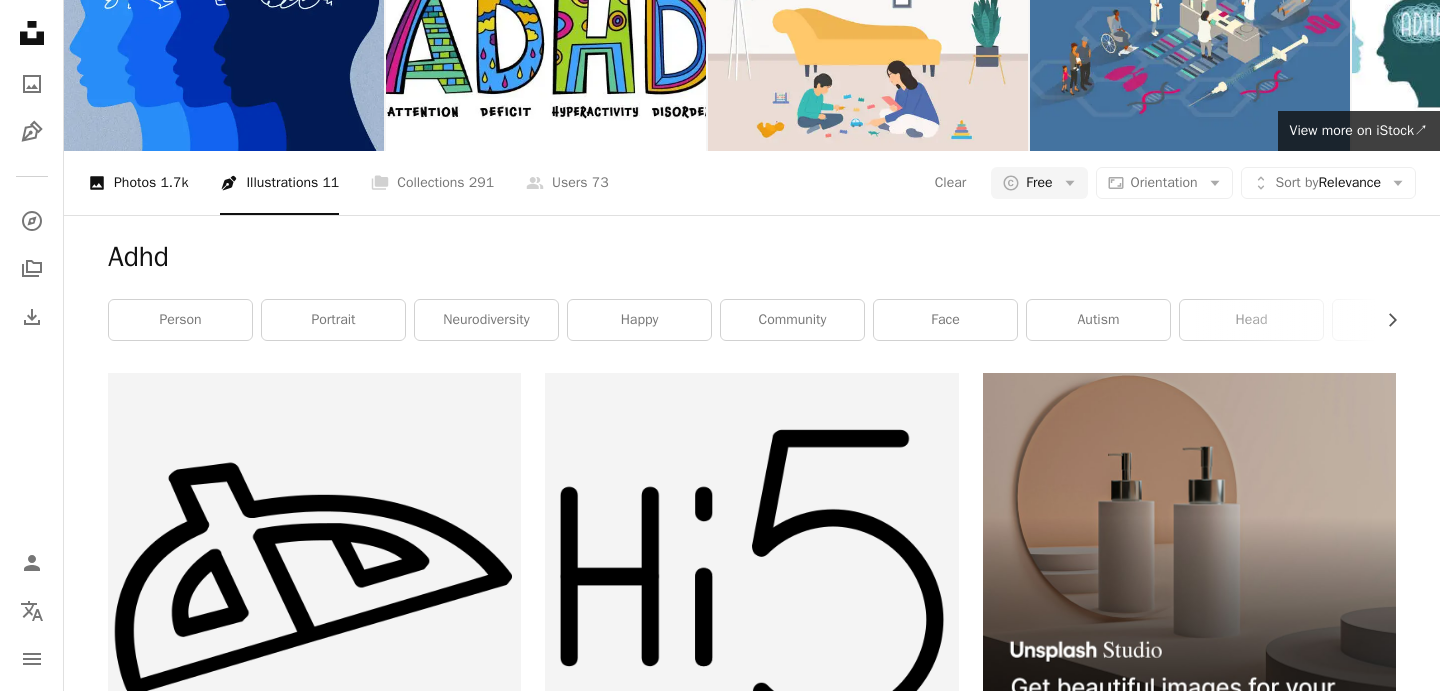 click on "A photo Photos   1.7k" at bounding box center [138, 183] 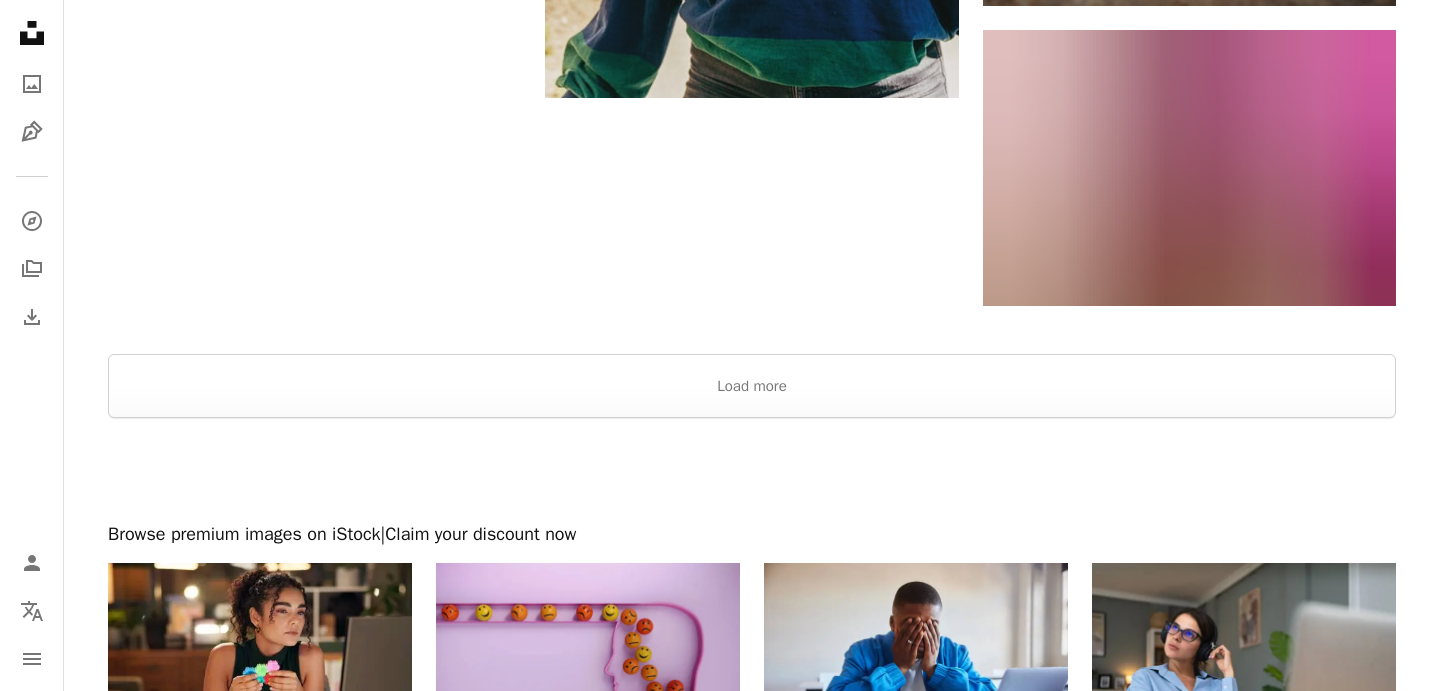 scroll, scrollTop: 3390, scrollLeft: 0, axis: vertical 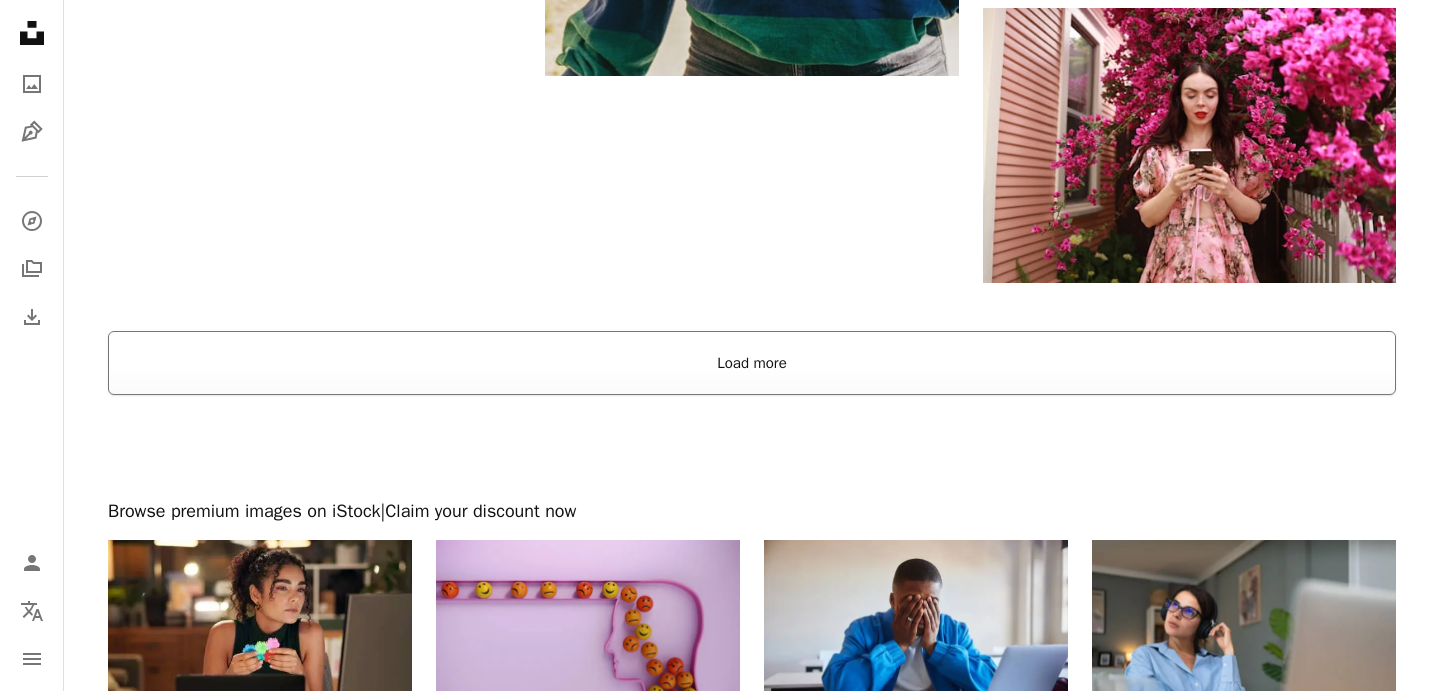 click on "Load more" at bounding box center (752, 363) 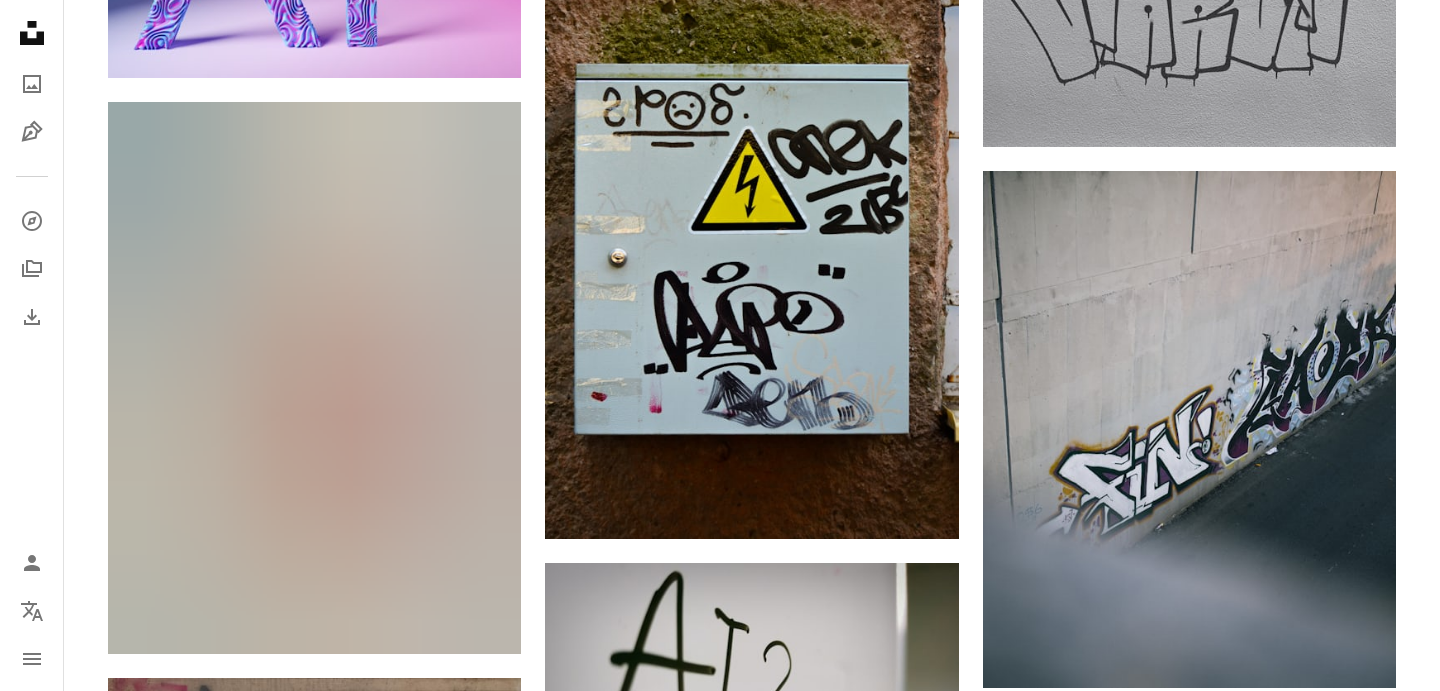 scroll, scrollTop: 5648, scrollLeft: 0, axis: vertical 